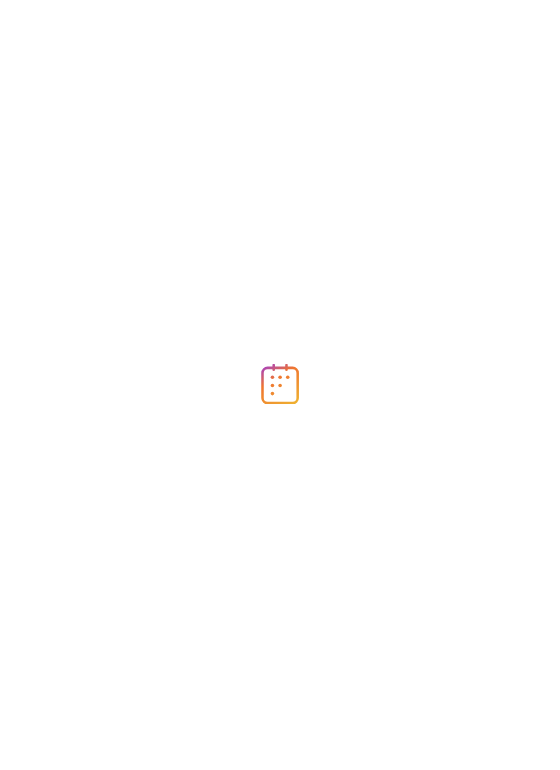 scroll, scrollTop: 0, scrollLeft: 0, axis: both 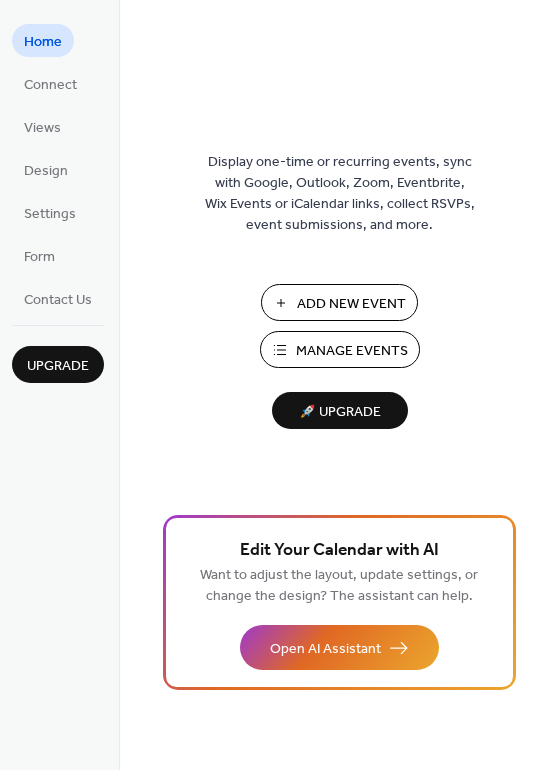 click on "Add New Event" at bounding box center (351, 304) 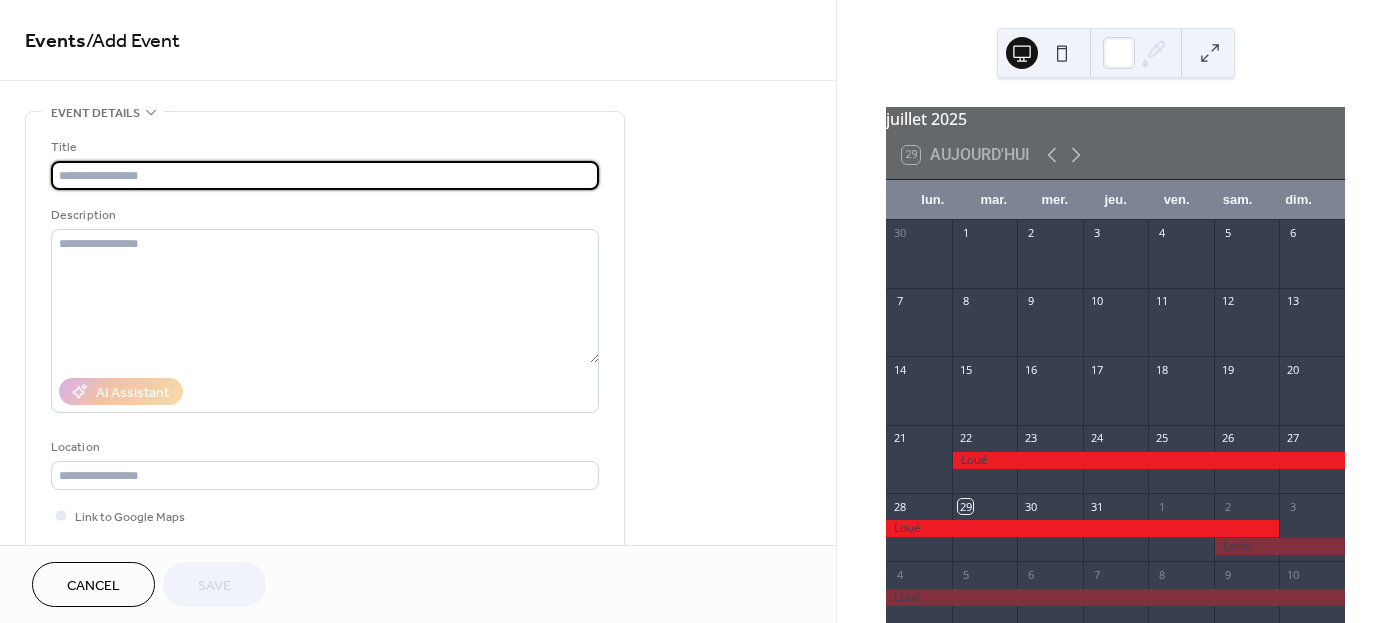 scroll, scrollTop: 0, scrollLeft: 0, axis: both 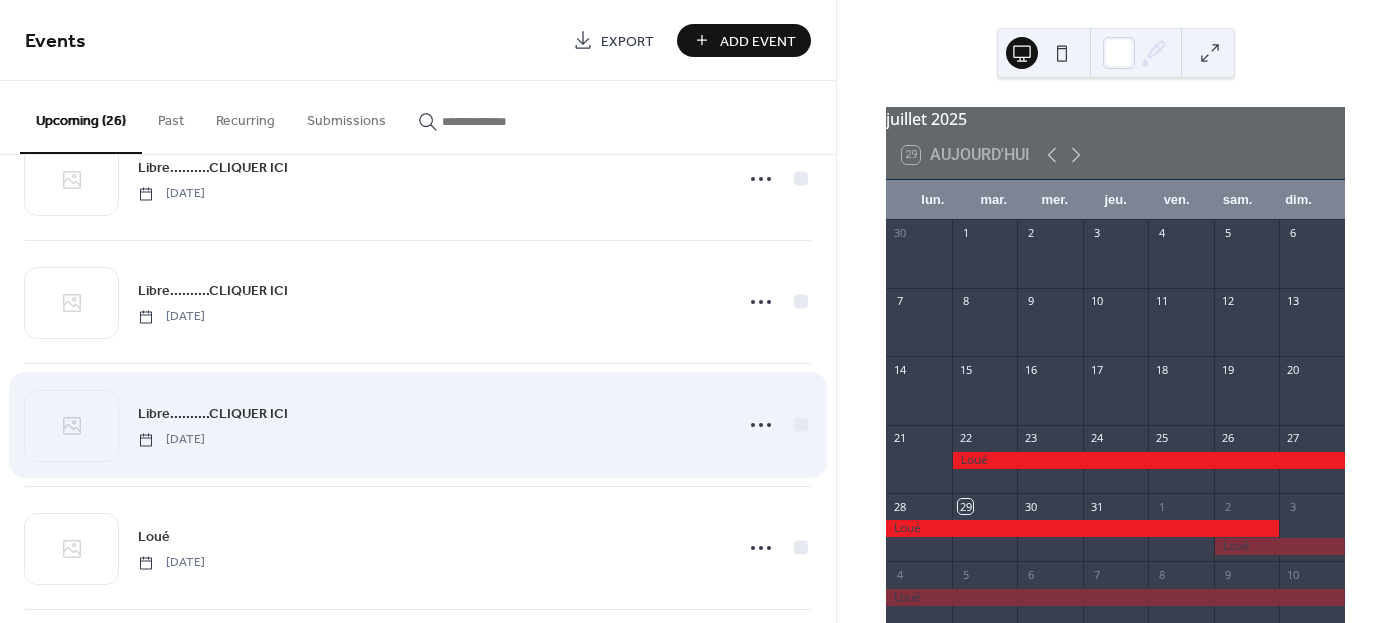 click on "Libre..........CLIQUER ICI" at bounding box center (213, 414) 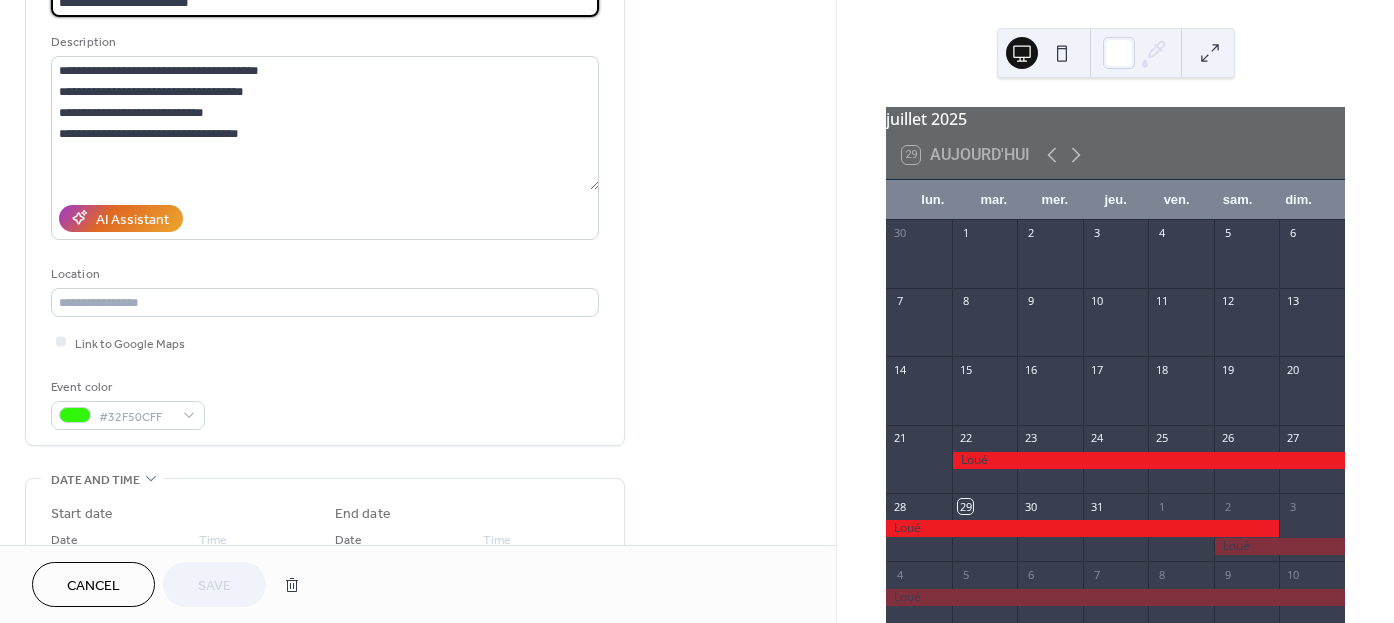scroll, scrollTop: 0, scrollLeft: 0, axis: both 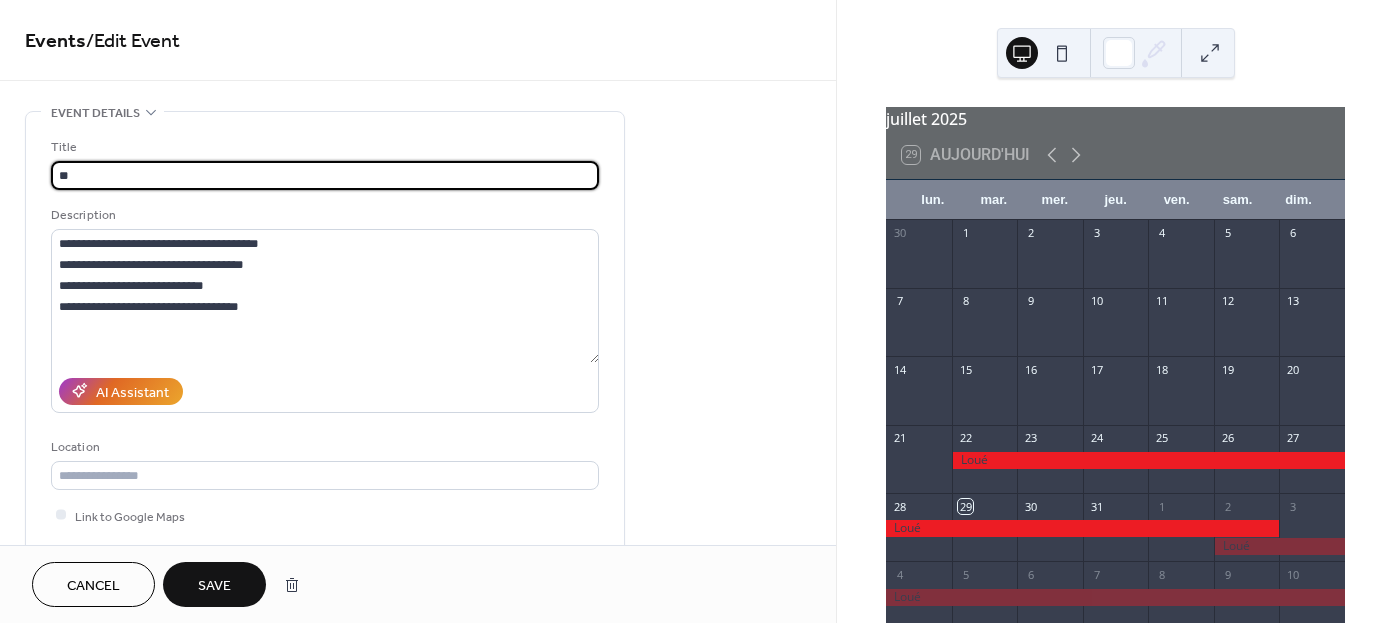 type on "*" 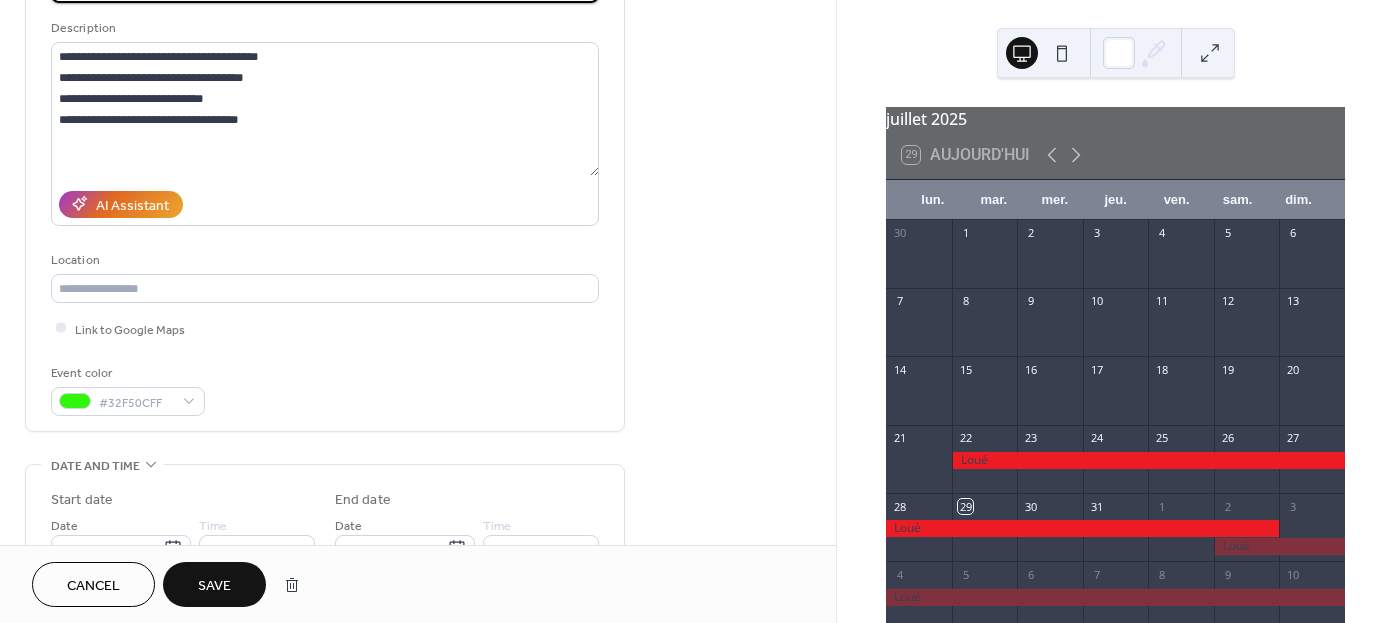 scroll, scrollTop: 0, scrollLeft: 0, axis: both 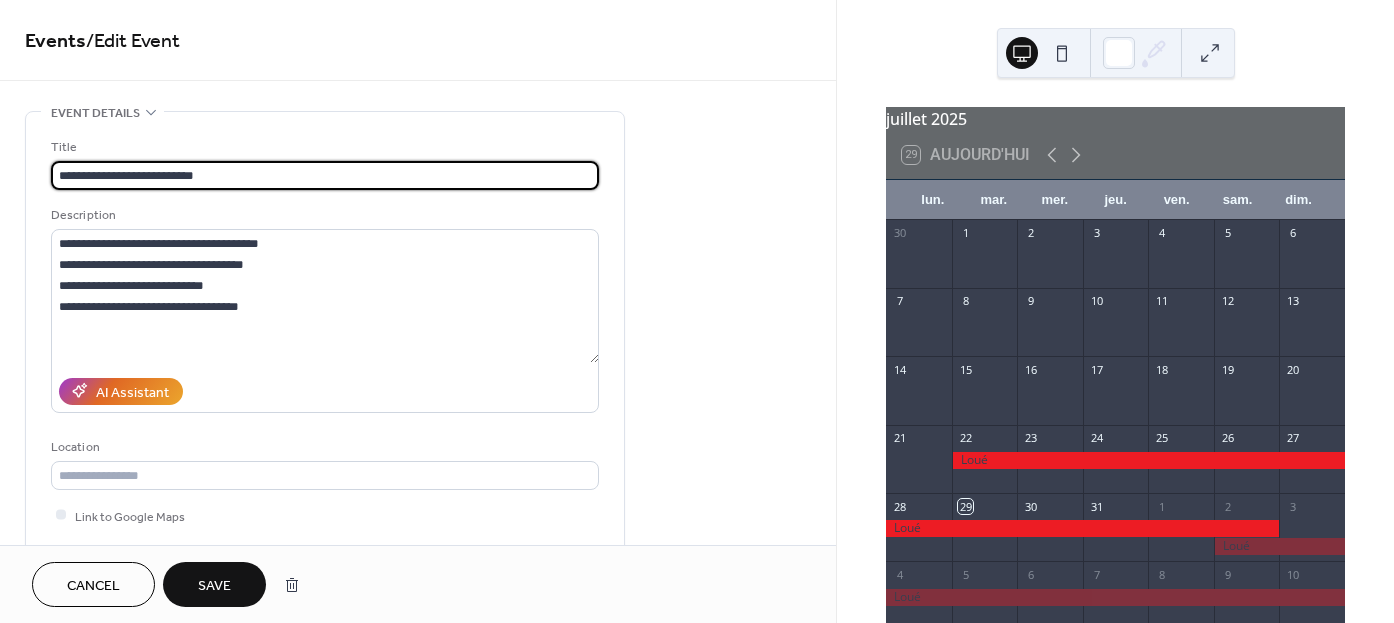 drag, startPoint x: 203, startPoint y: 174, endPoint x: 5, endPoint y: 176, distance: 198.0101 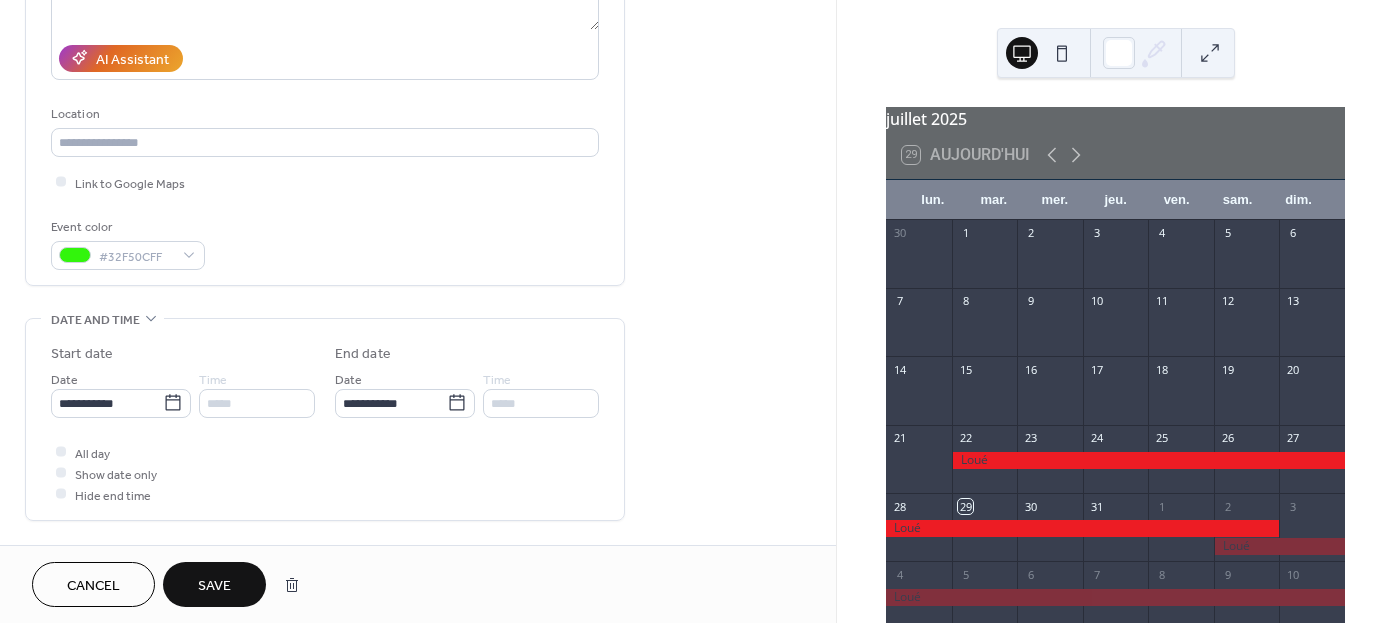 scroll, scrollTop: 500, scrollLeft: 0, axis: vertical 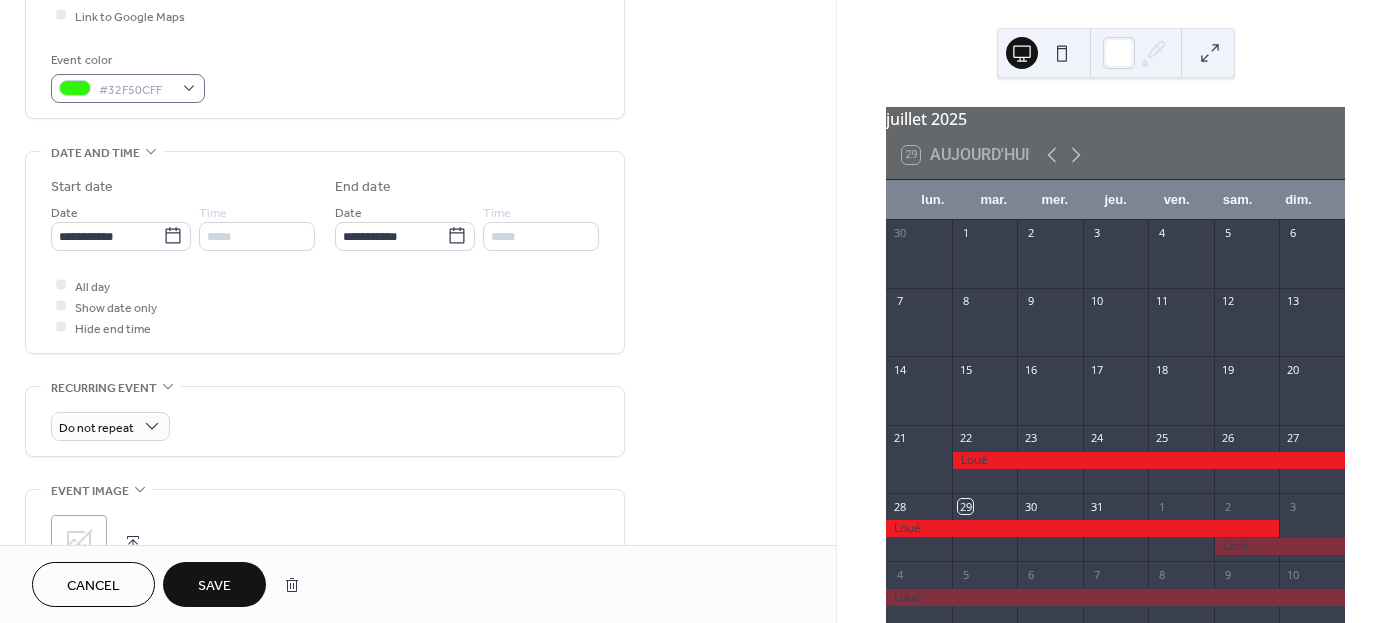 type on "**********" 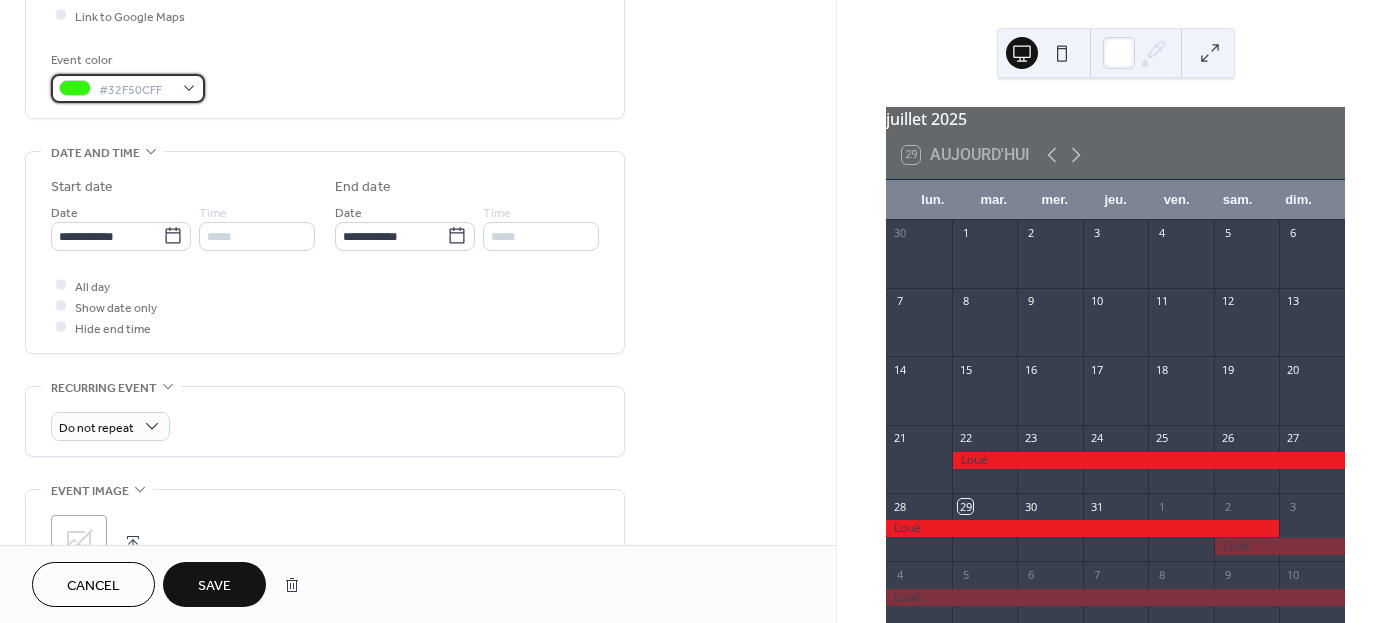 click at bounding box center (75, 88) 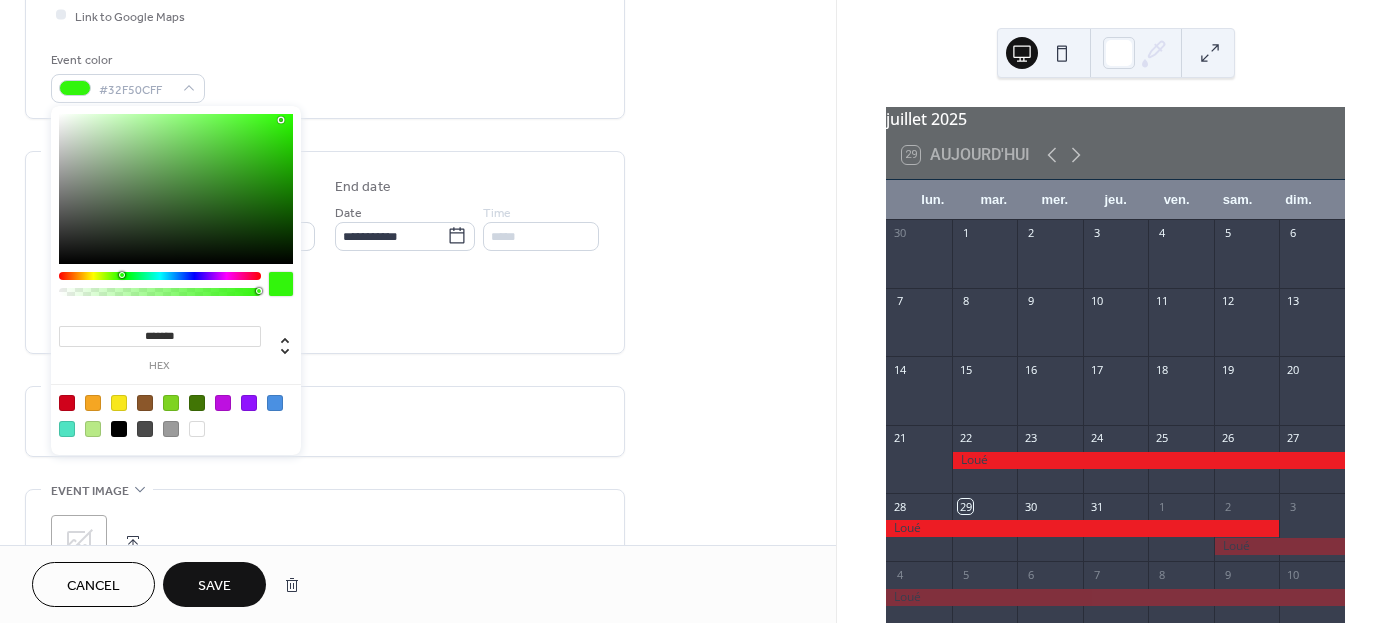 click at bounding box center [119, 403] 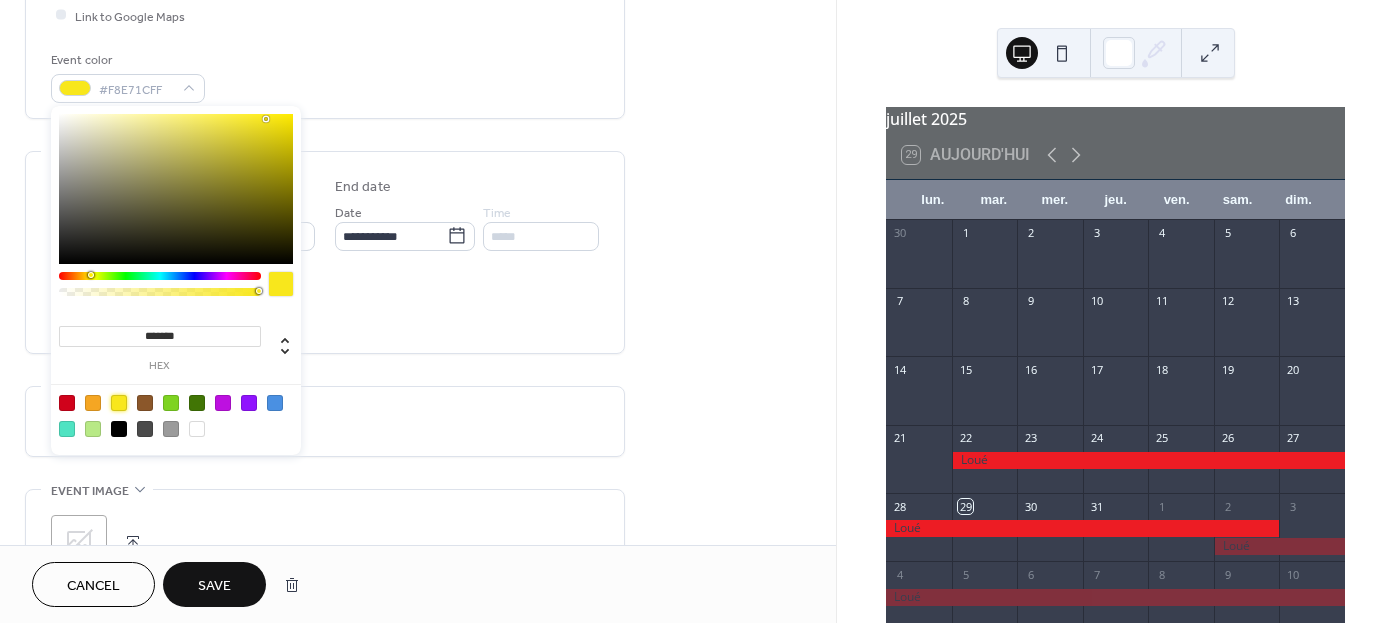 click on "Save" at bounding box center (214, 586) 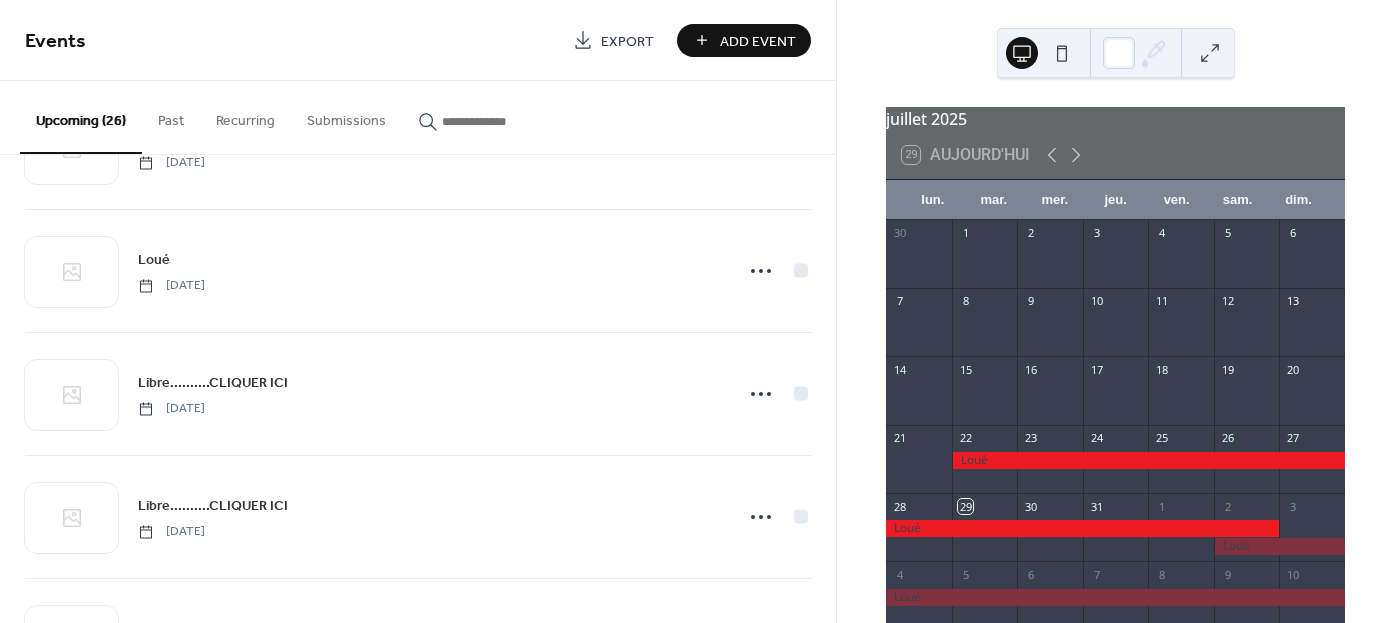 scroll, scrollTop: 2000, scrollLeft: 0, axis: vertical 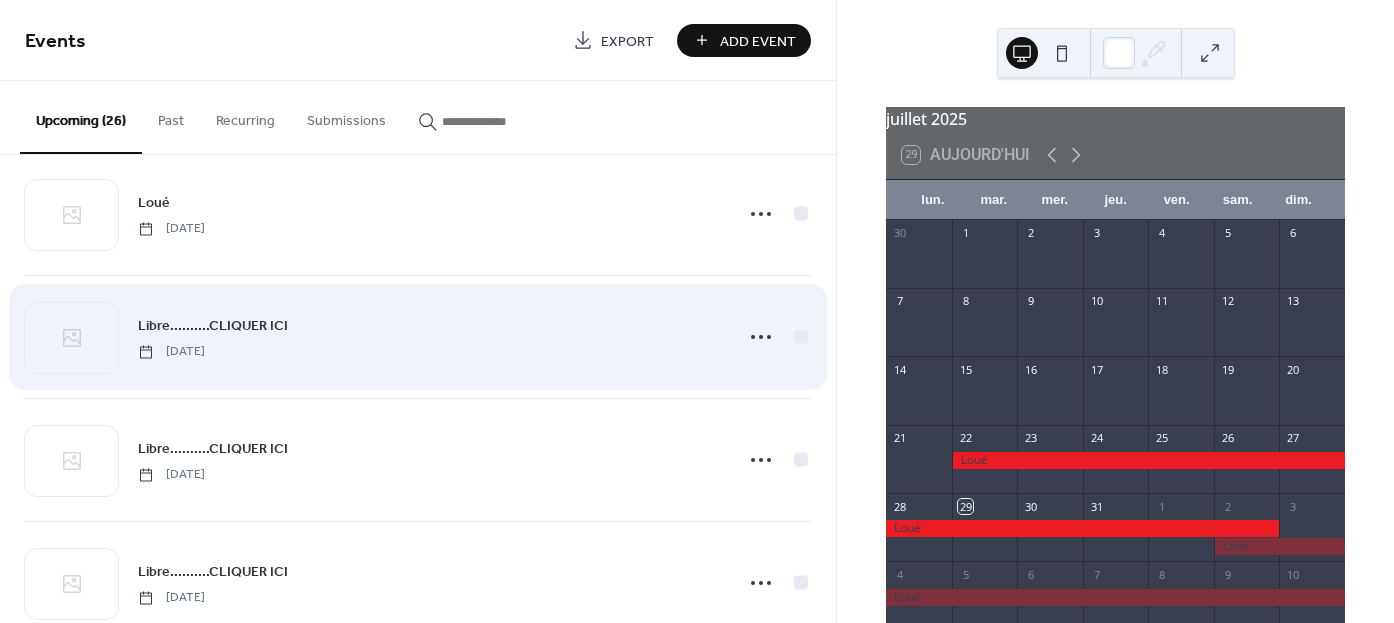 click on "Libre..........CLIQUER ICI" at bounding box center [213, 326] 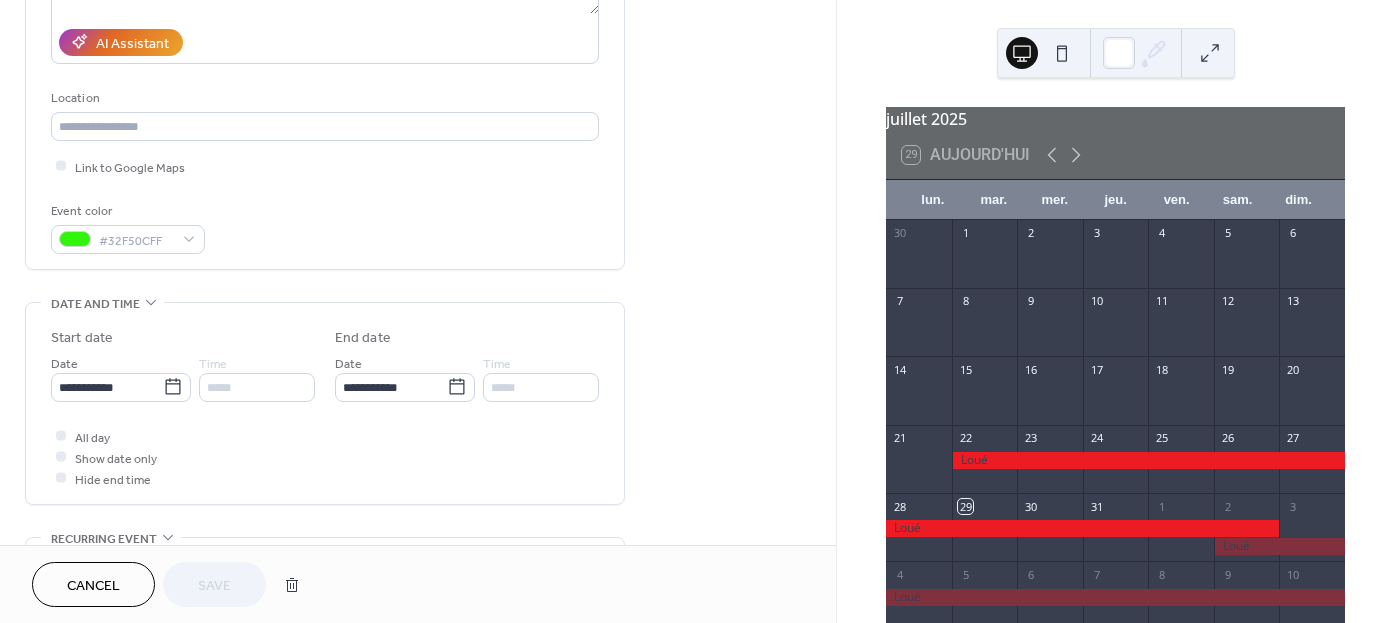 scroll, scrollTop: 0, scrollLeft: 0, axis: both 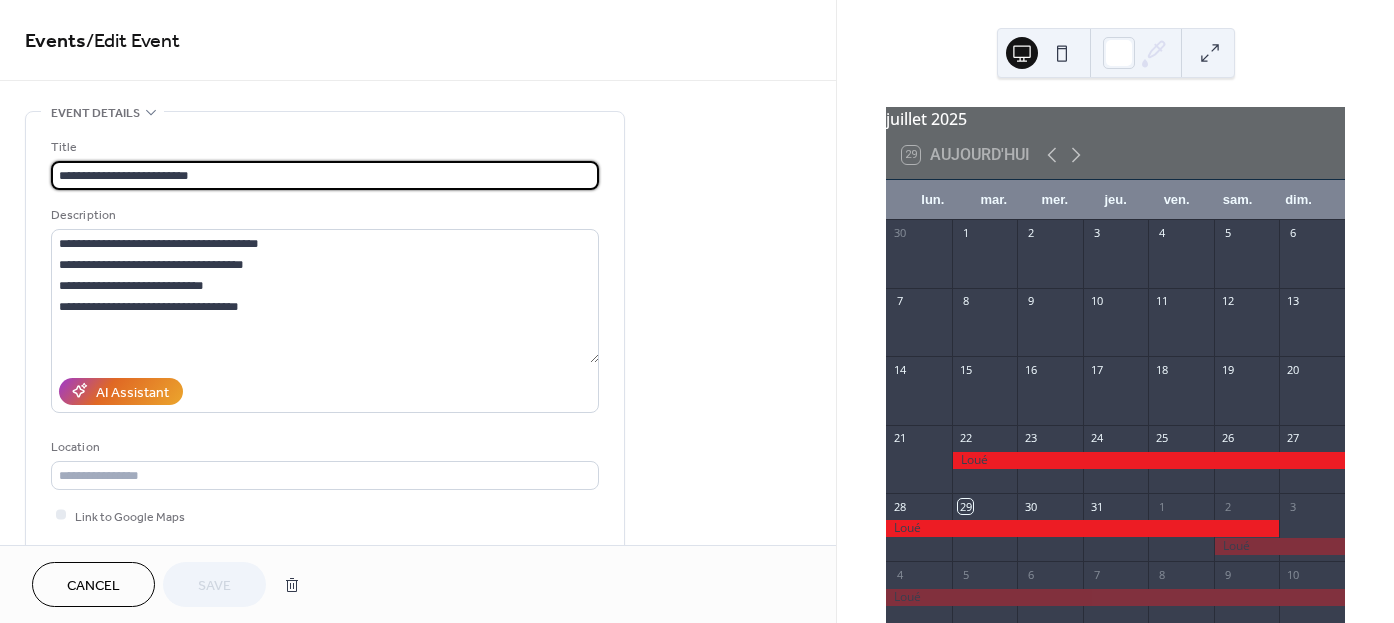 drag, startPoint x: 205, startPoint y: 171, endPoint x: 3, endPoint y: 177, distance: 202.0891 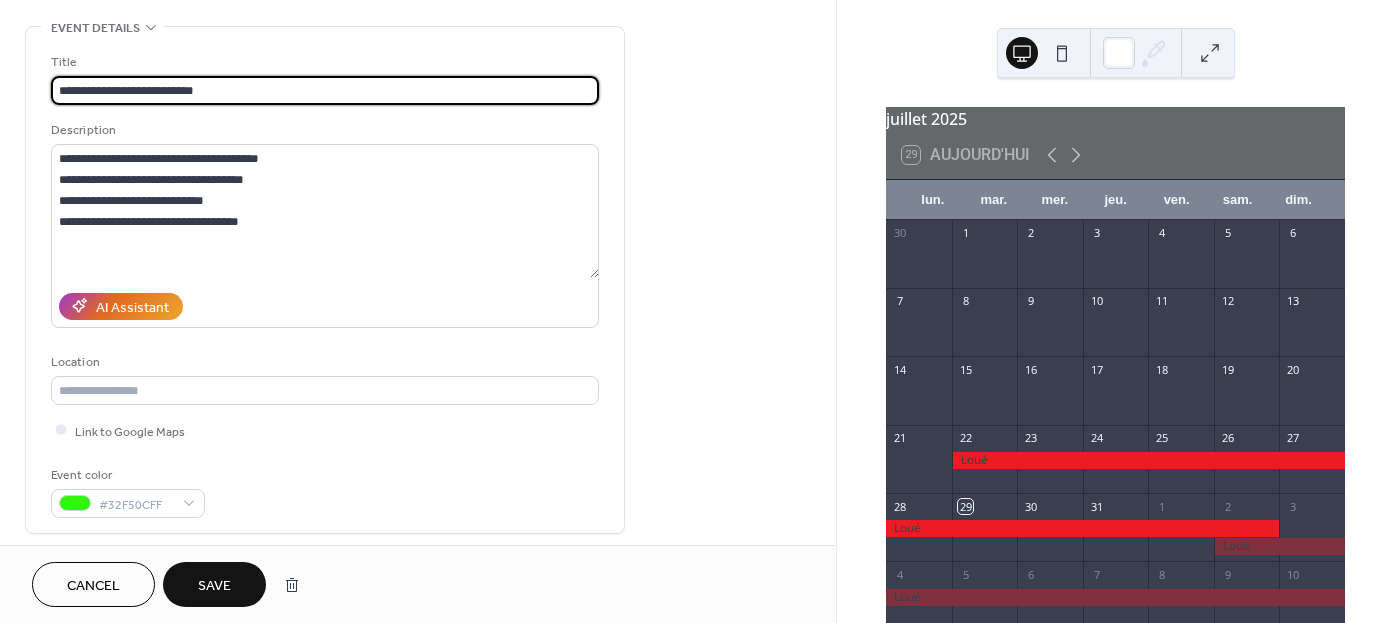 scroll, scrollTop: 333, scrollLeft: 0, axis: vertical 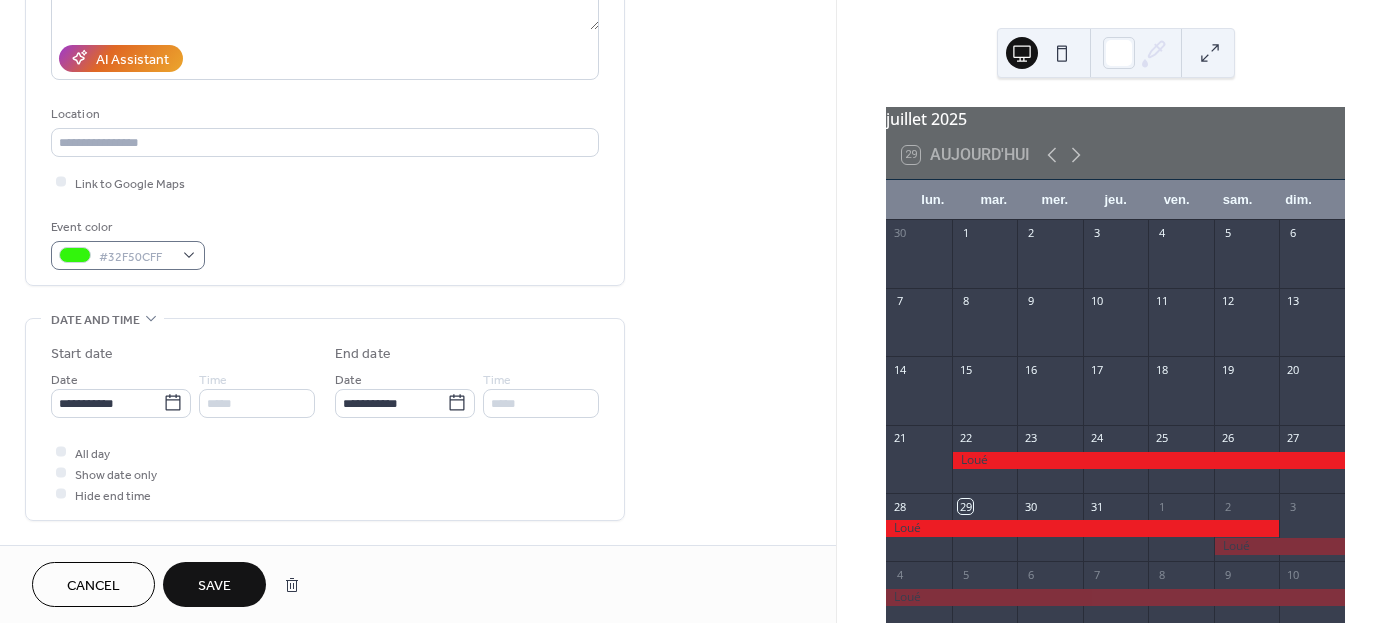 type on "**********" 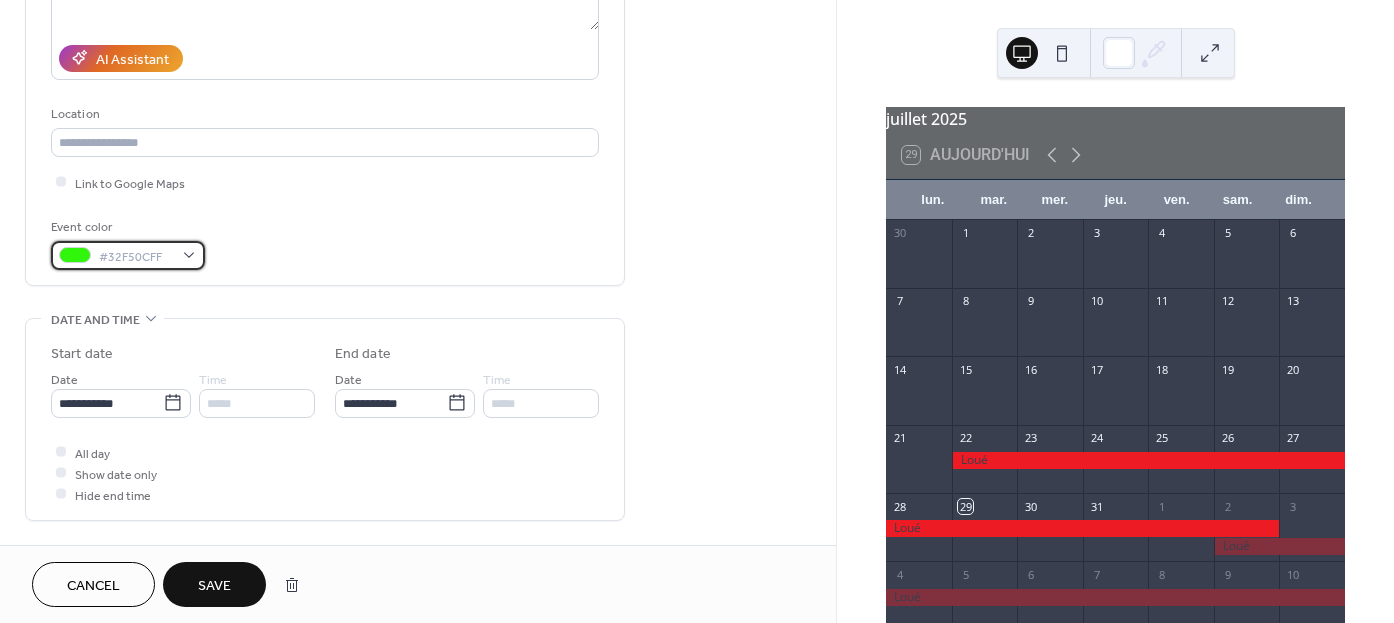 click at bounding box center (75, 255) 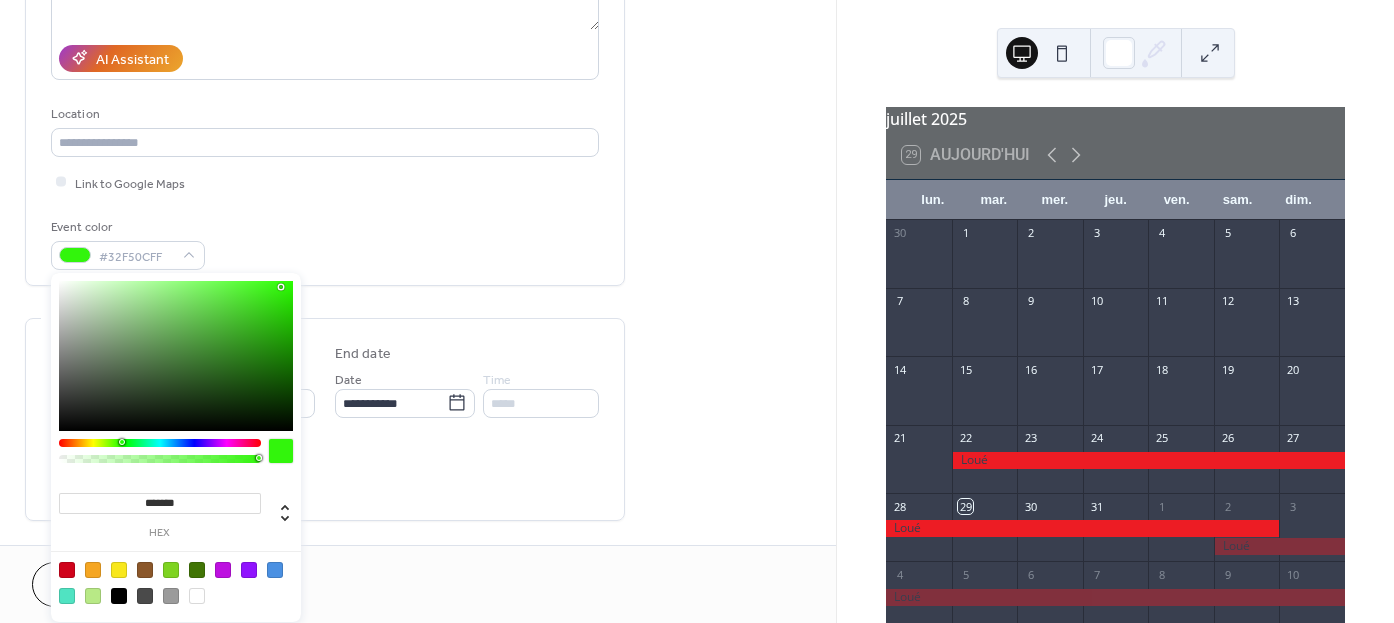 click at bounding box center [119, 570] 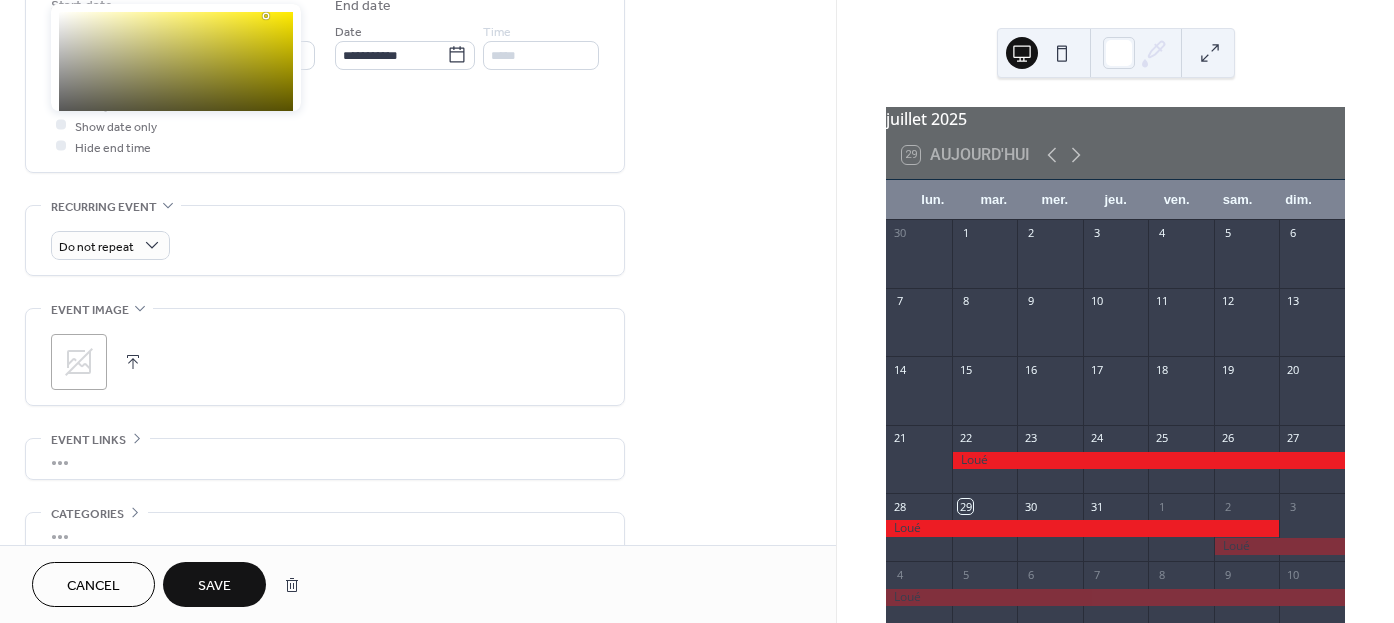 scroll, scrollTop: 780, scrollLeft: 0, axis: vertical 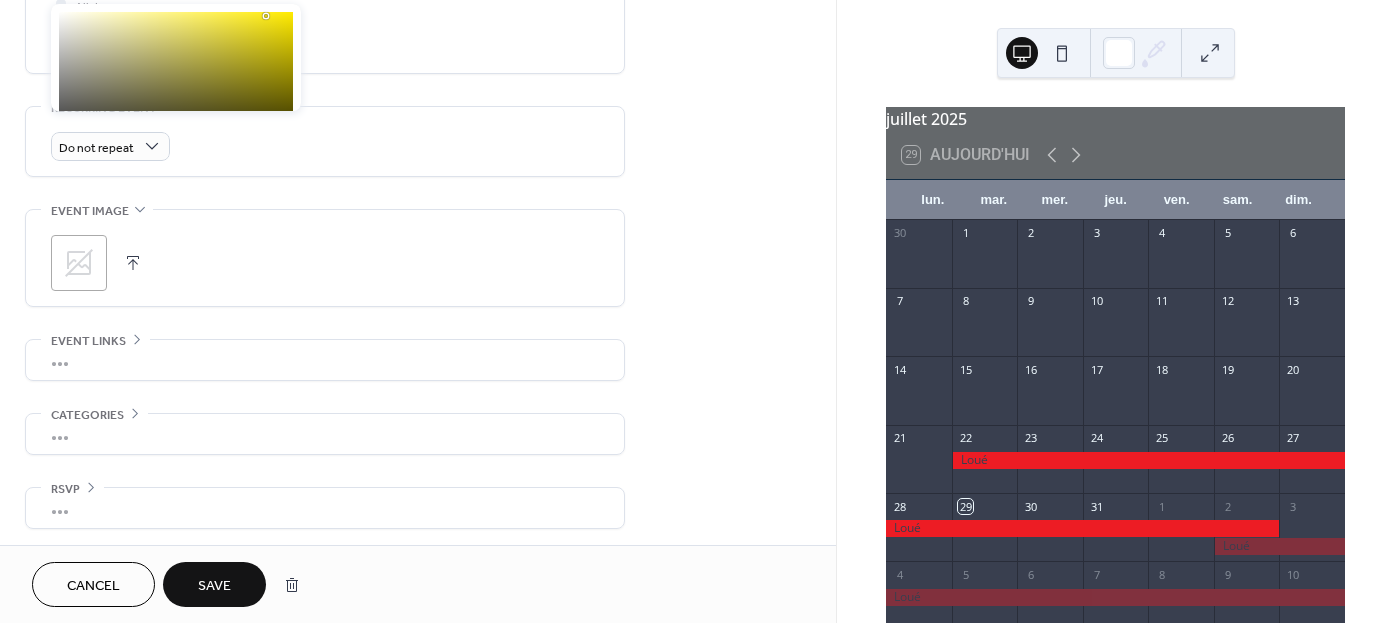 click on "Save" at bounding box center [214, 586] 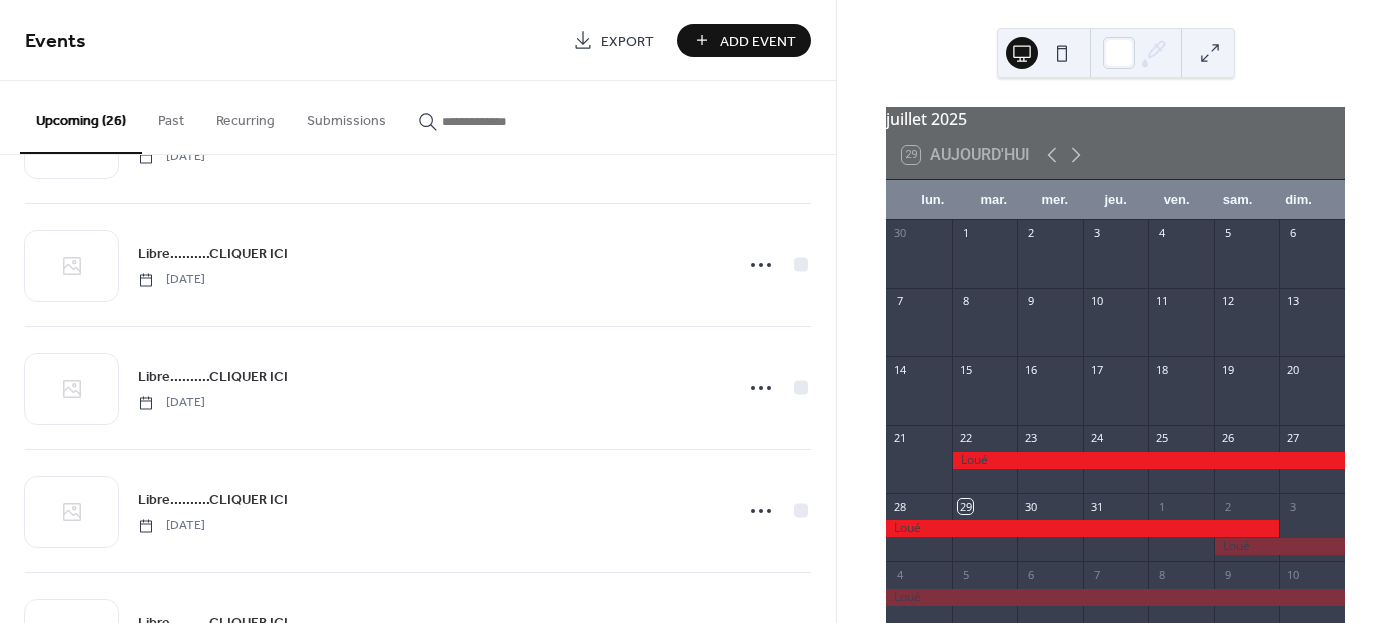 scroll, scrollTop: 2166, scrollLeft: 0, axis: vertical 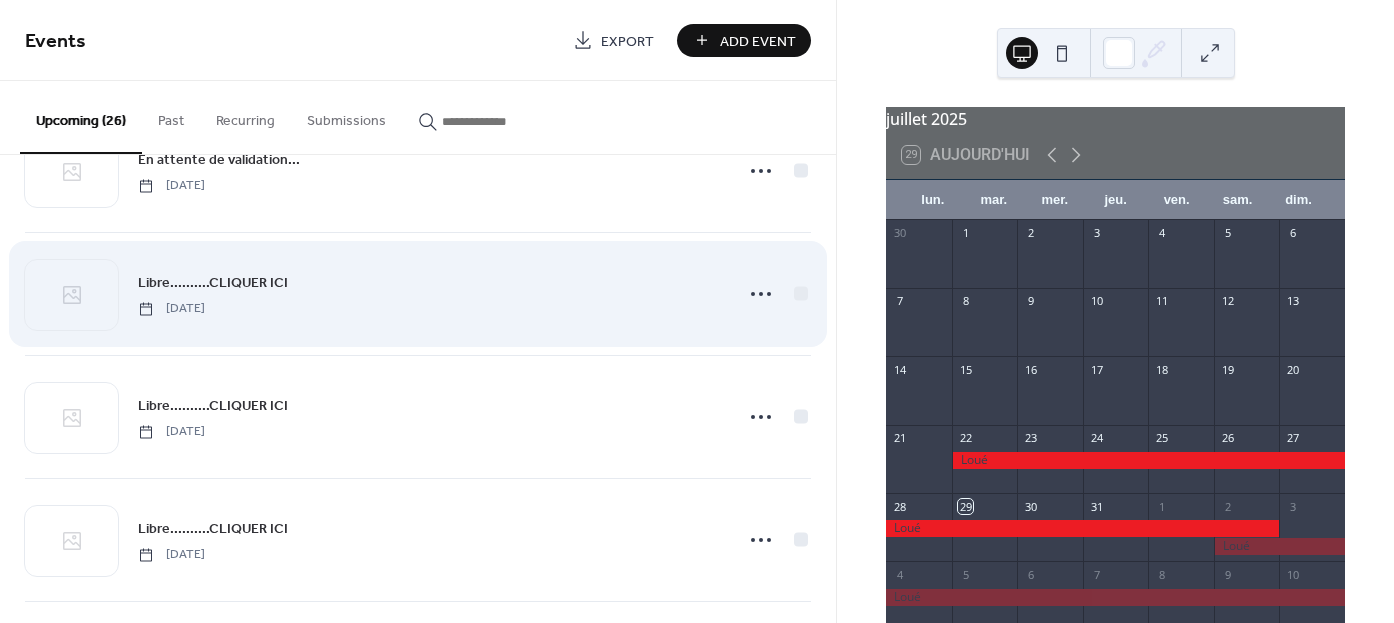 click on "Libre..........CLIQUER ICI" at bounding box center [213, 283] 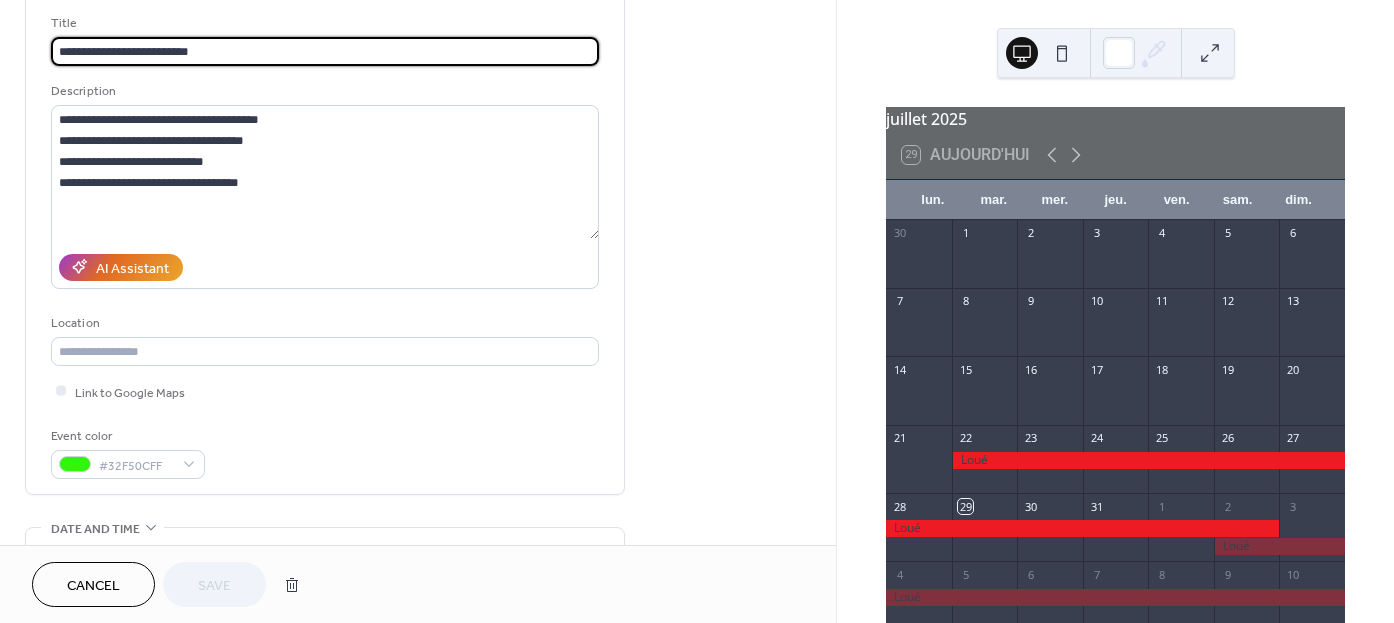 scroll, scrollTop: 0, scrollLeft: 0, axis: both 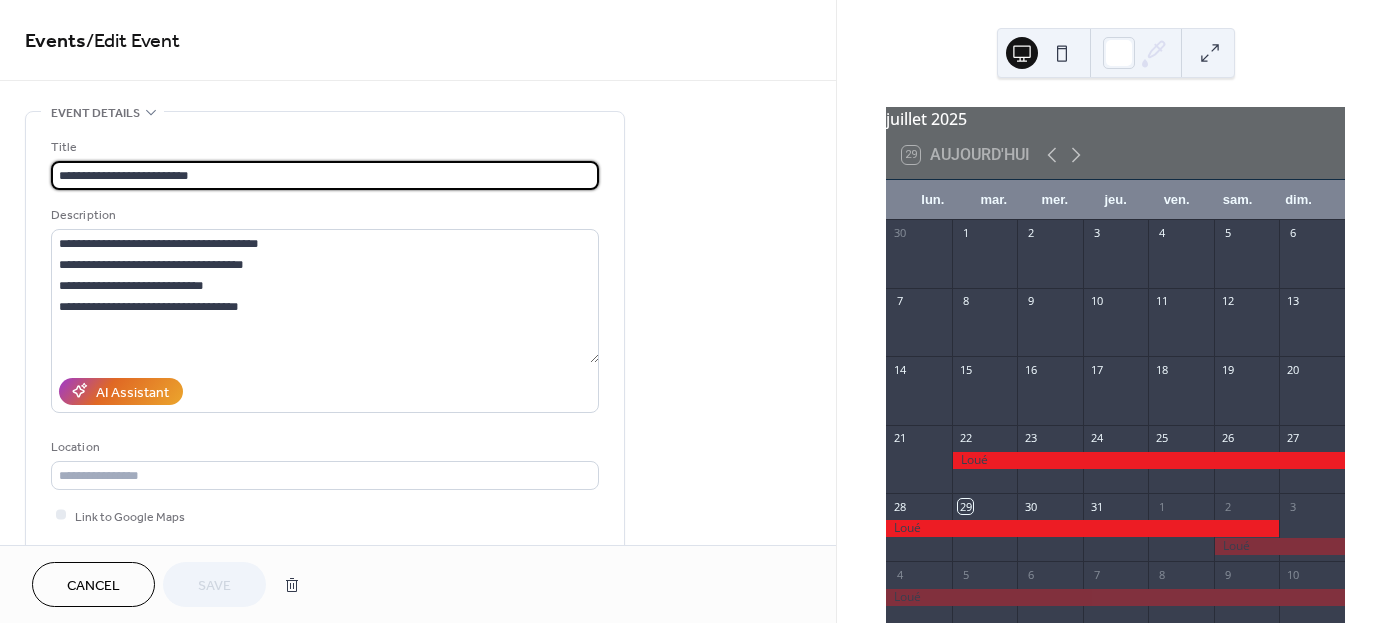 drag, startPoint x: 185, startPoint y: 170, endPoint x: -25, endPoint y: 182, distance: 210.34258 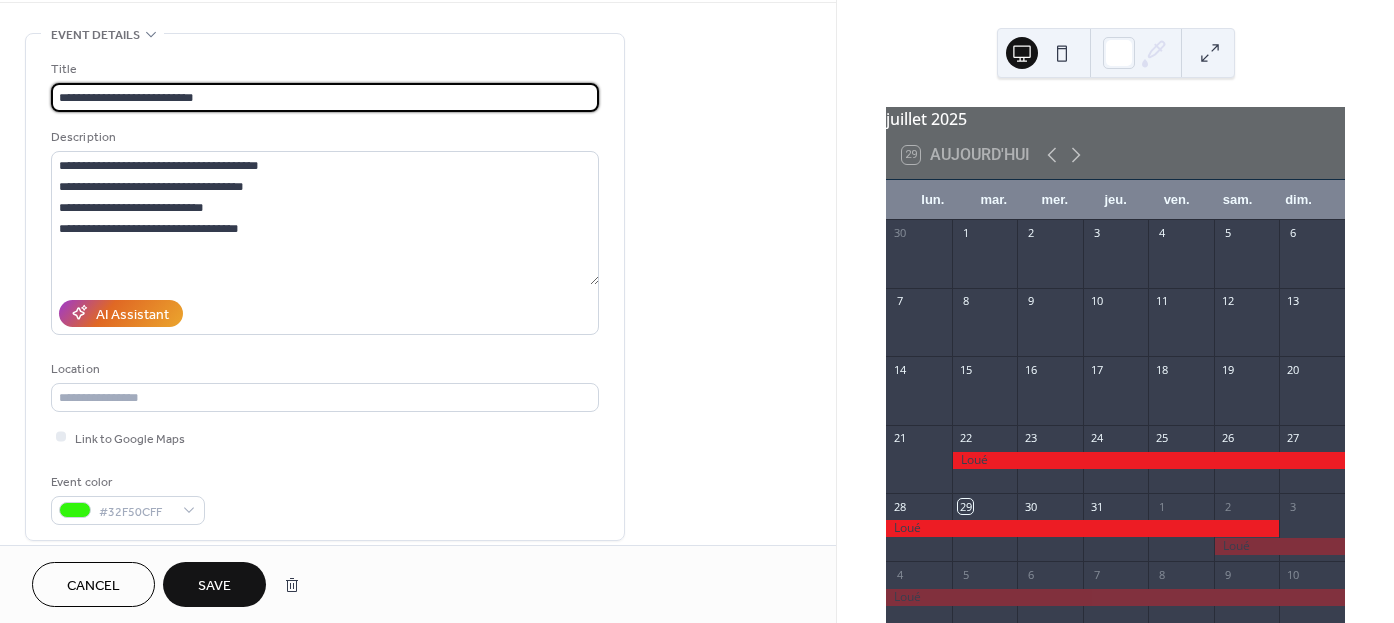 scroll, scrollTop: 333, scrollLeft: 0, axis: vertical 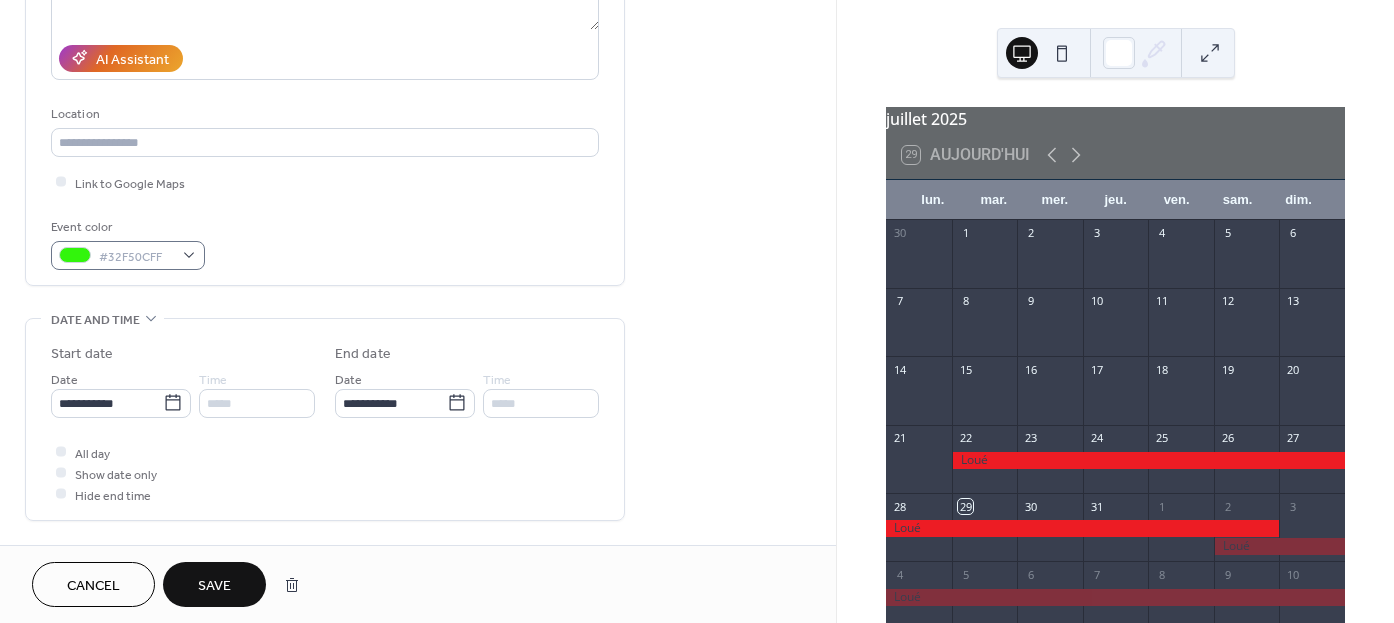 type on "**********" 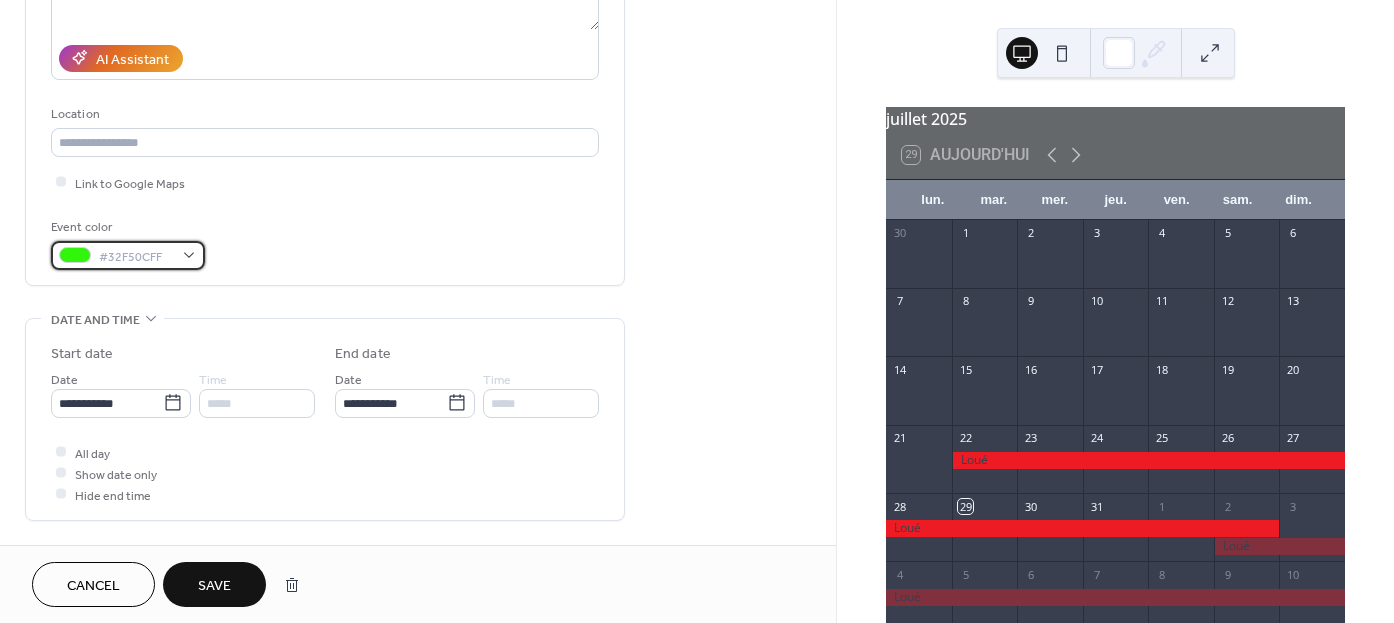 scroll, scrollTop: 0, scrollLeft: 0, axis: both 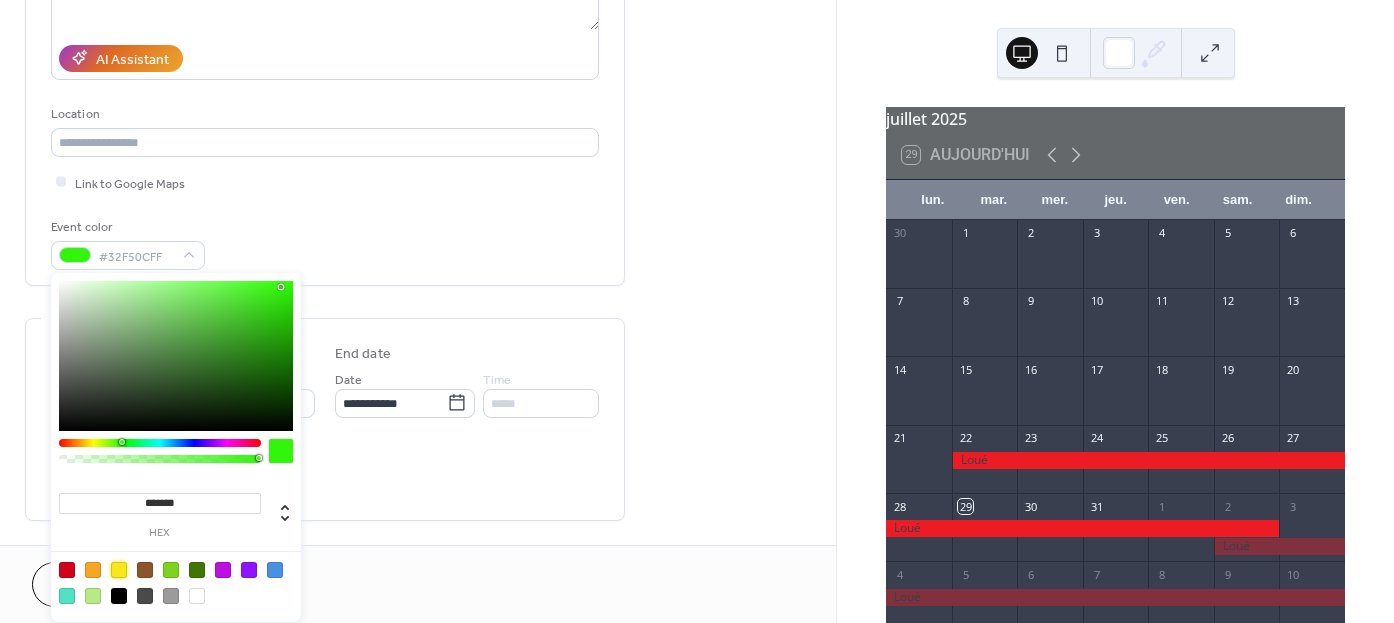 click at bounding box center (119, 570) 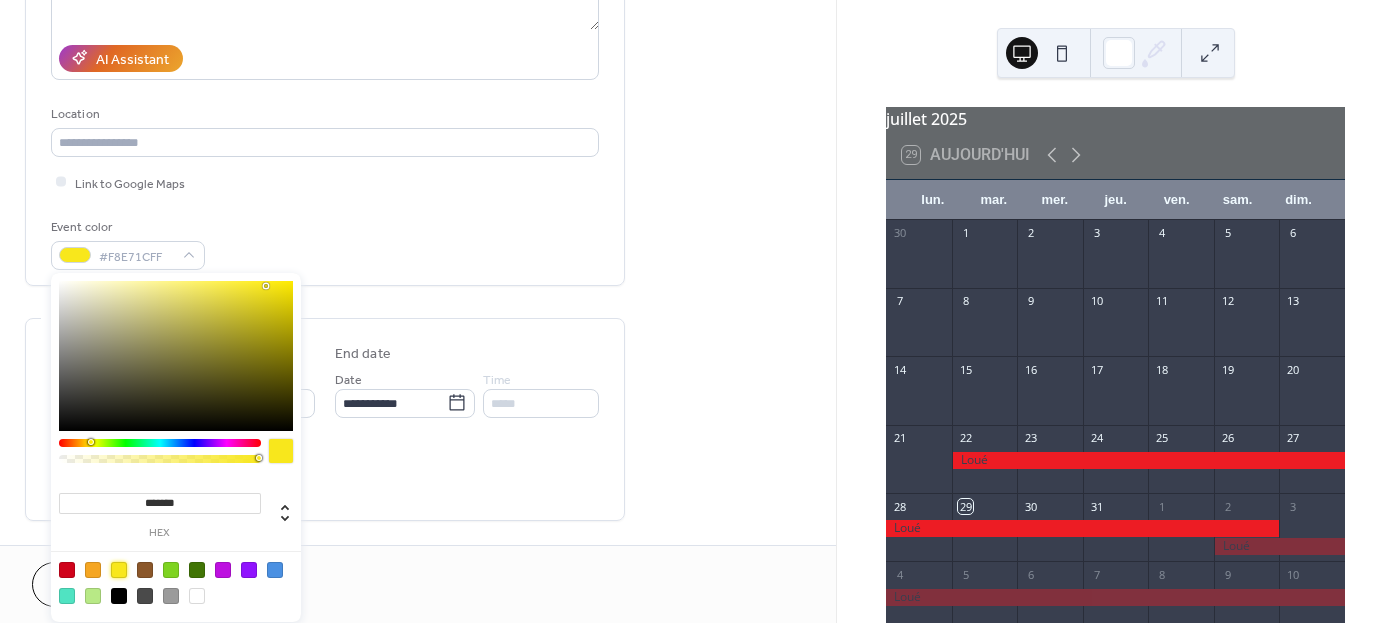 scroll, scrollTop: 780, scrollLeft: 0, axis: vertical 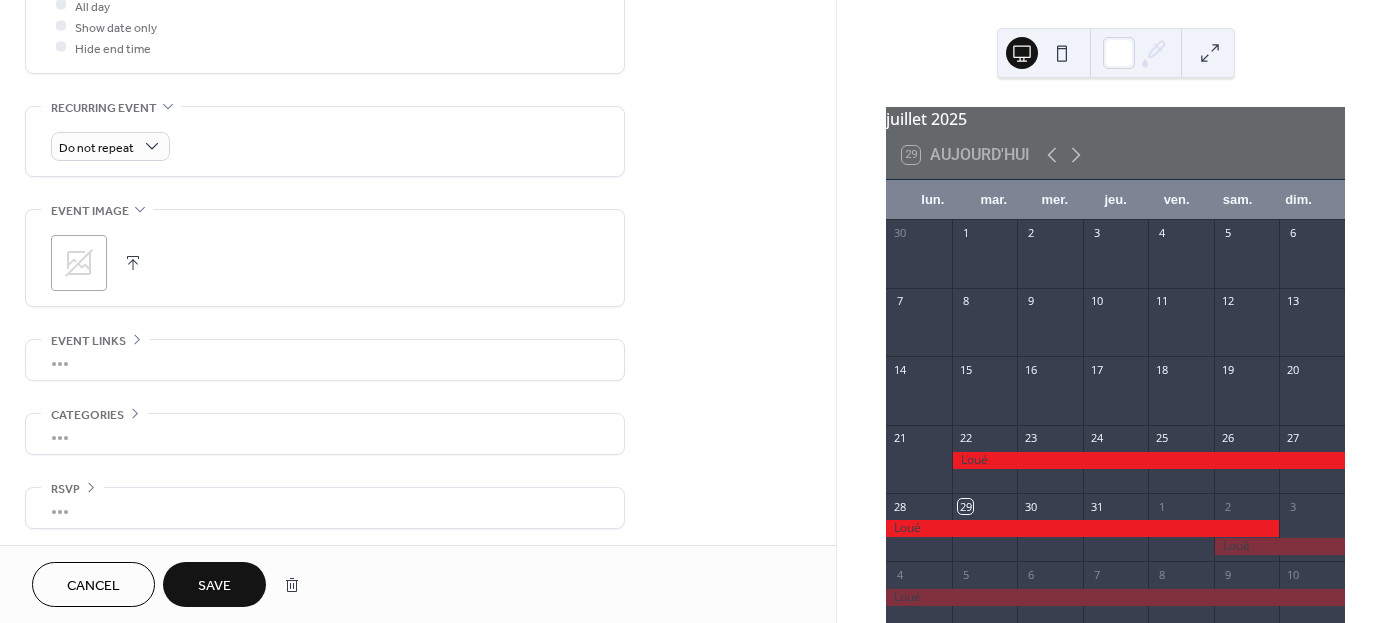 click on "Save" at bounding box center [214, 586] 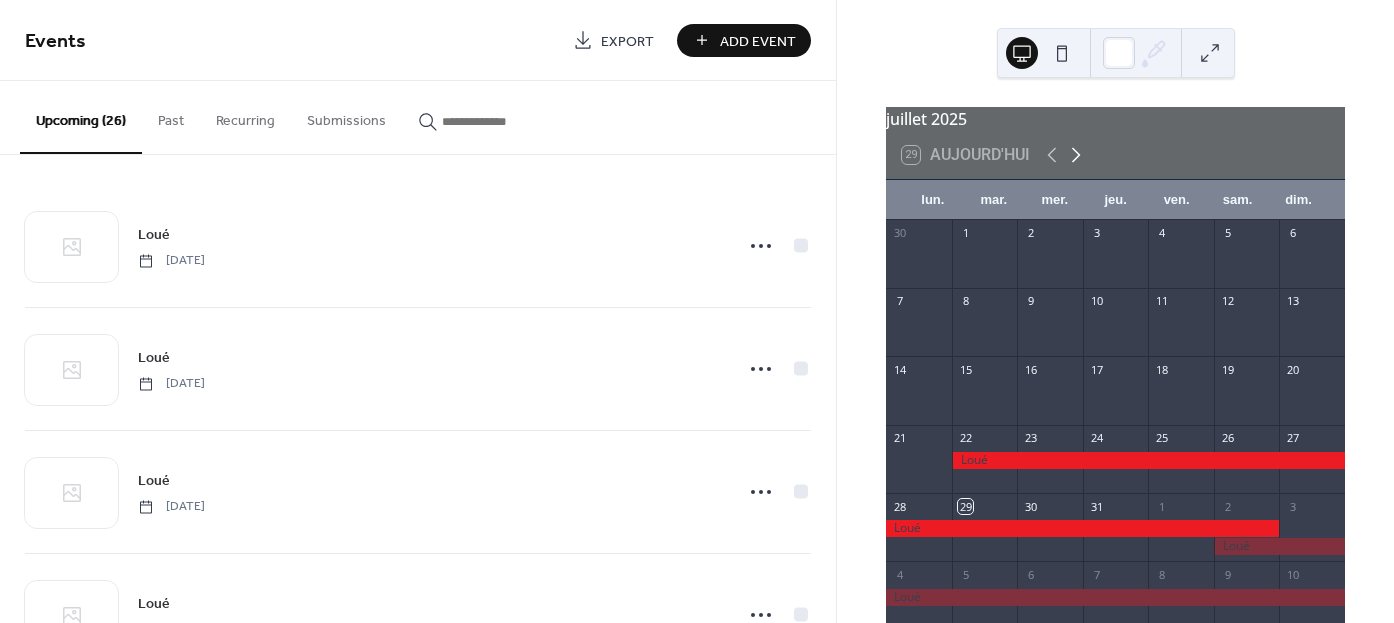 click 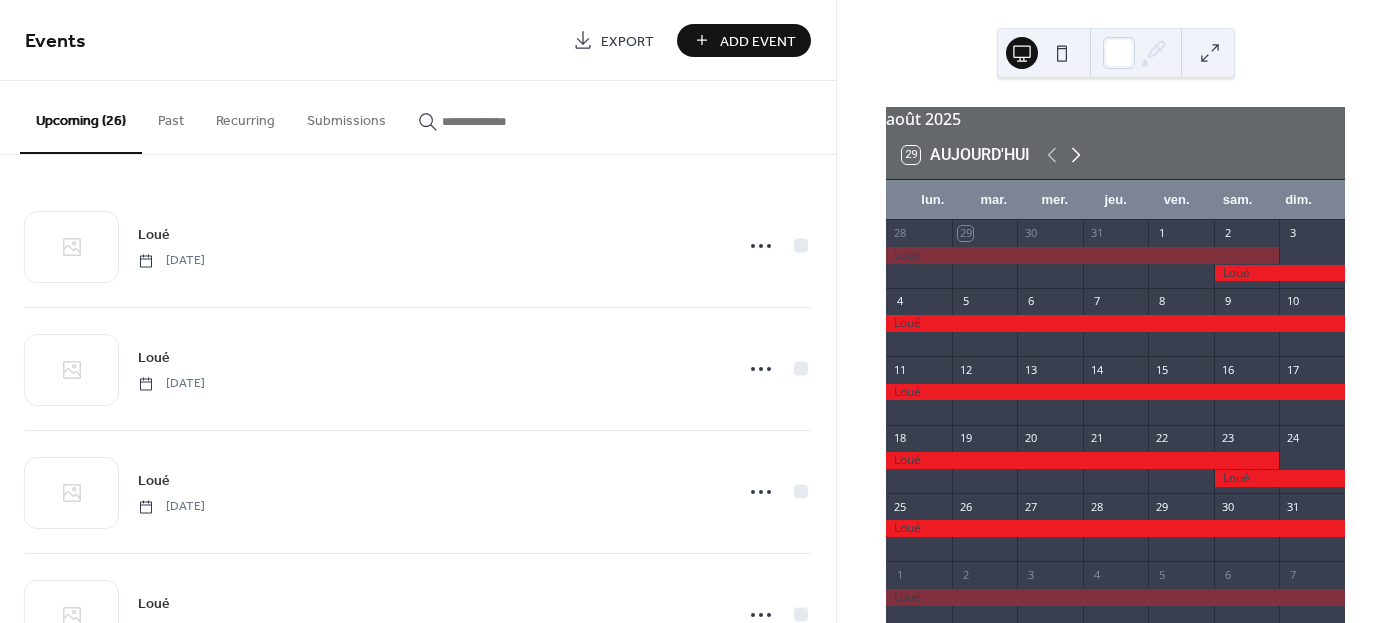click 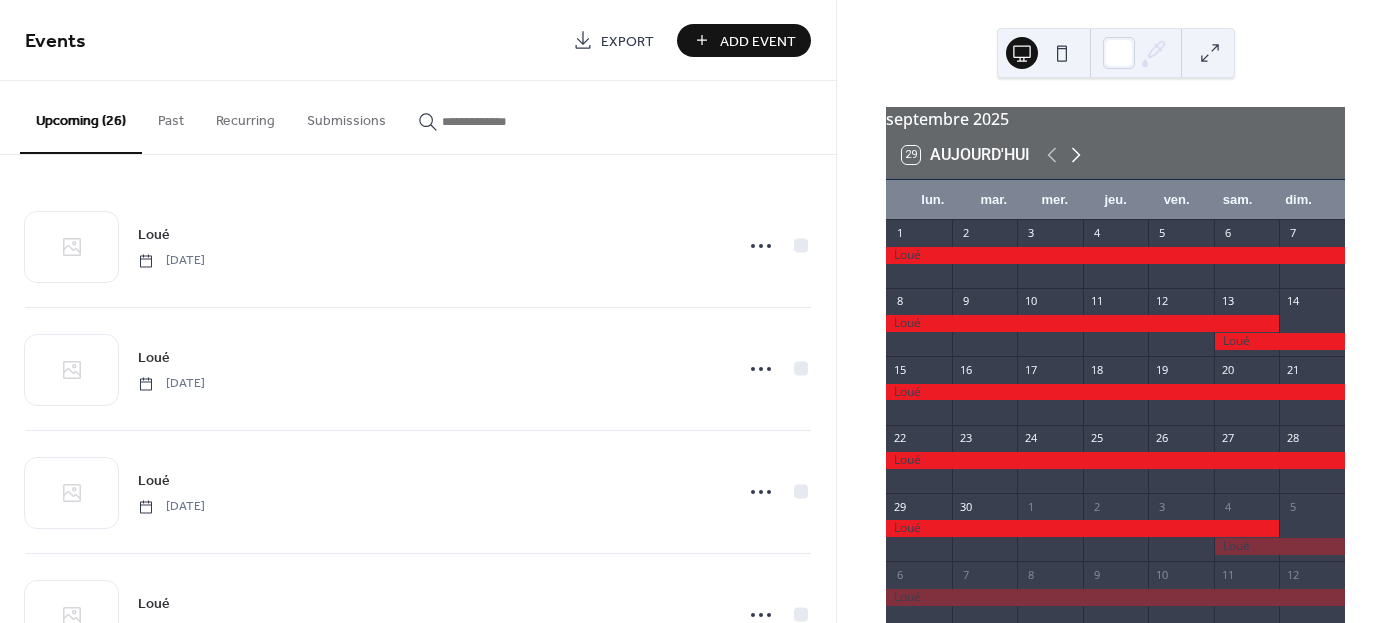 click 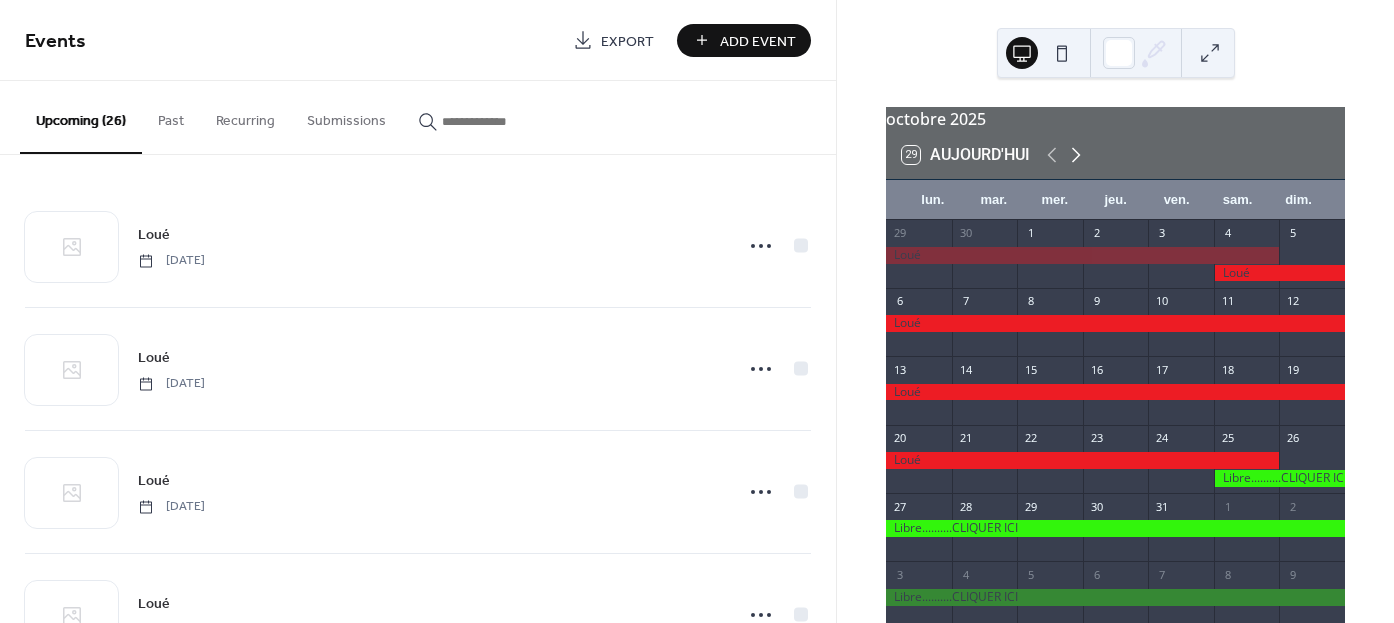 click 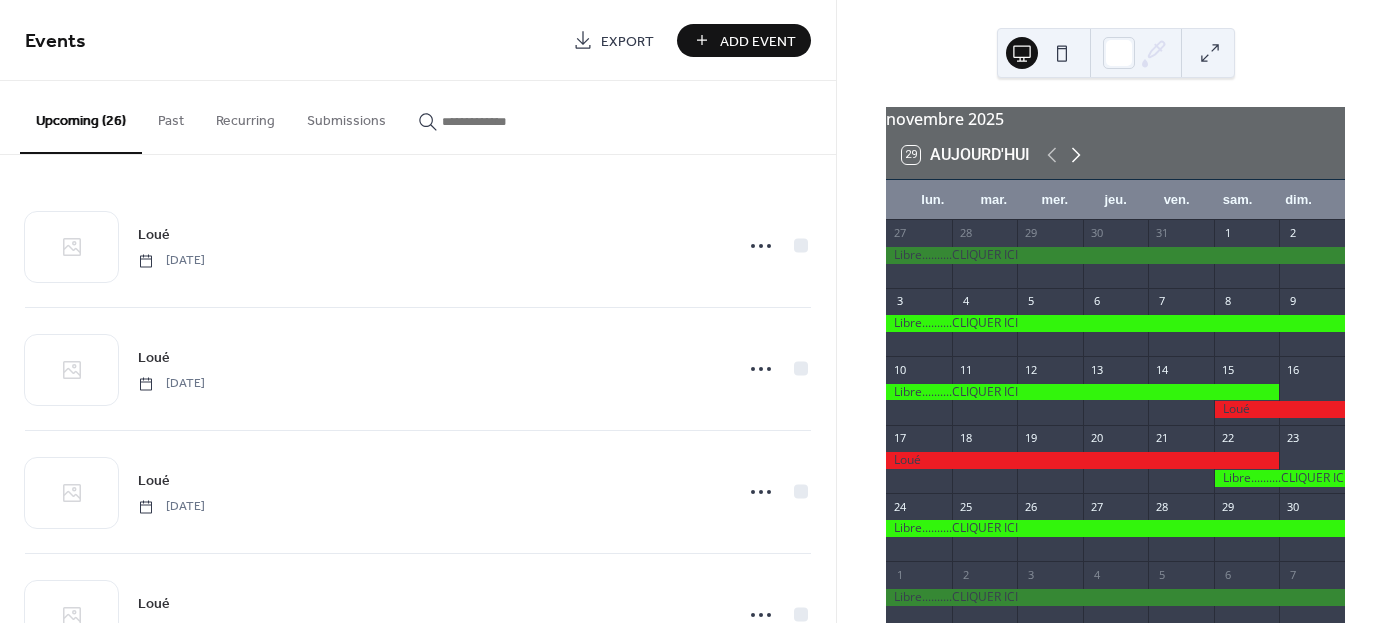 click 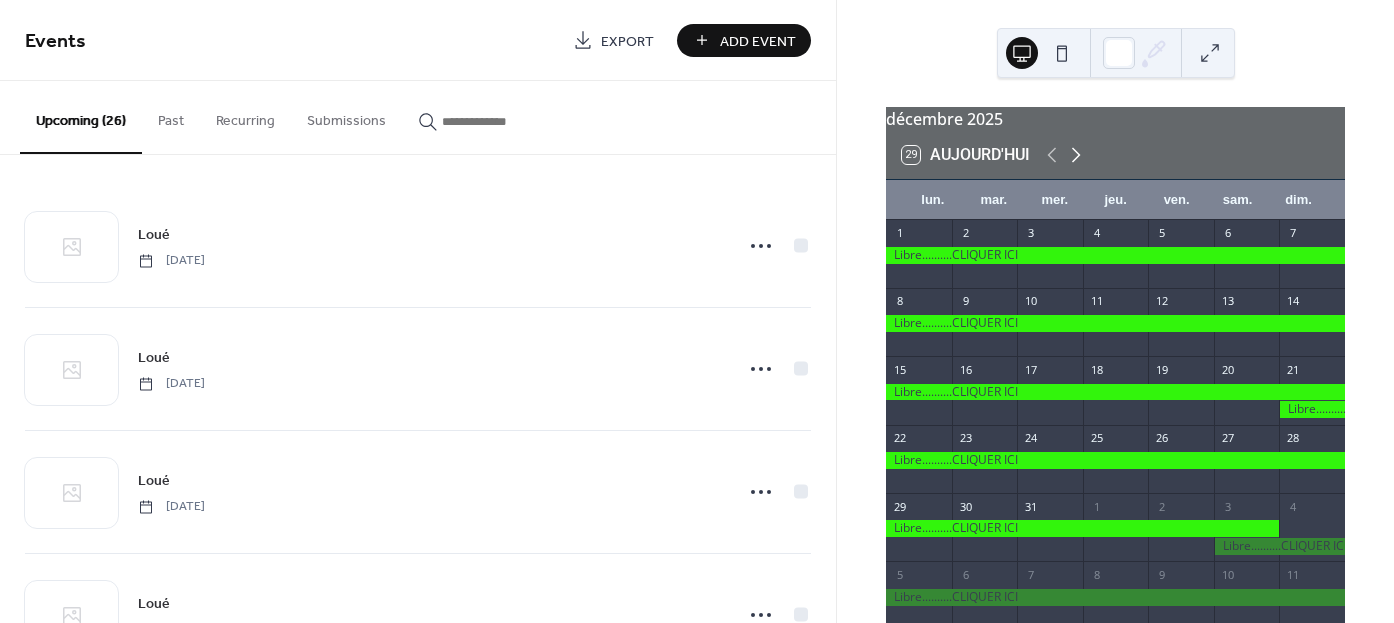 click 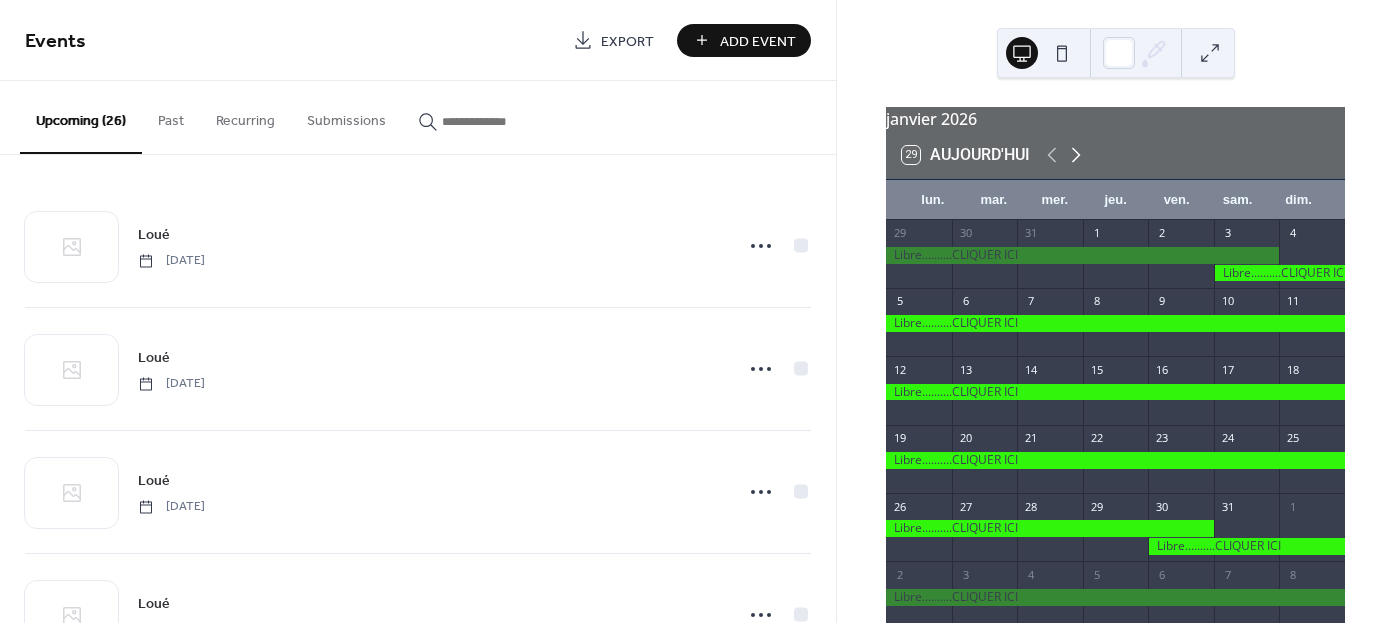 click 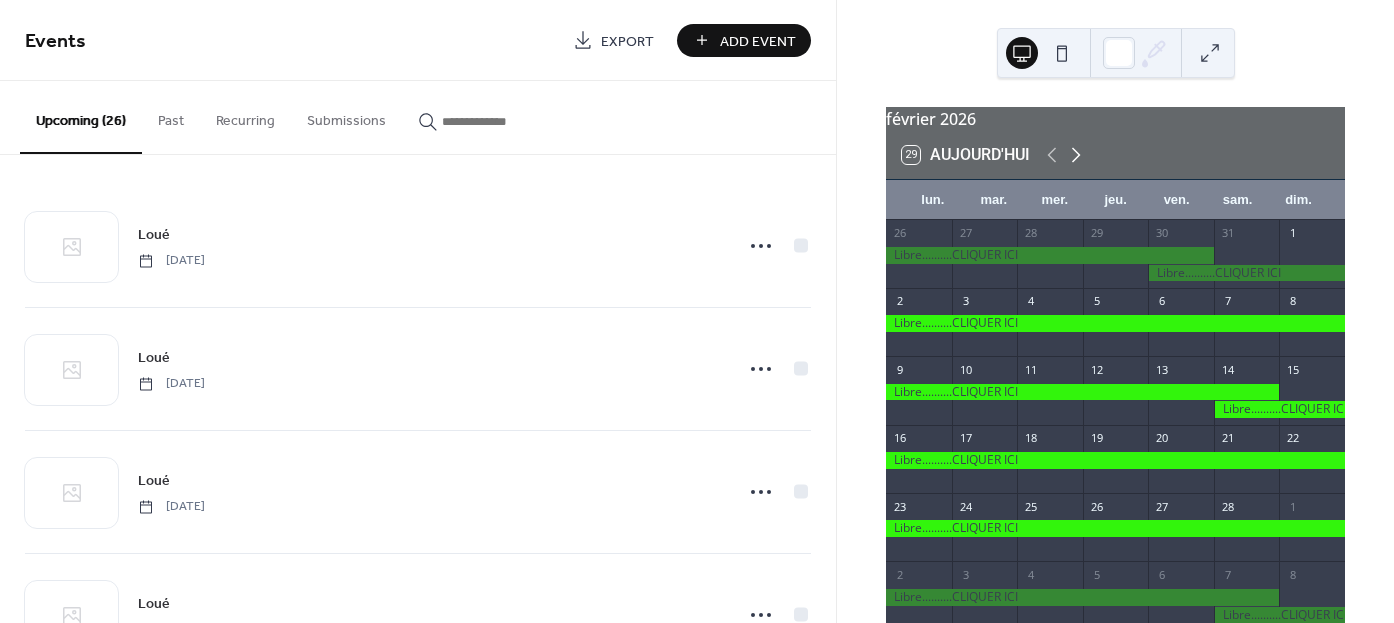 click 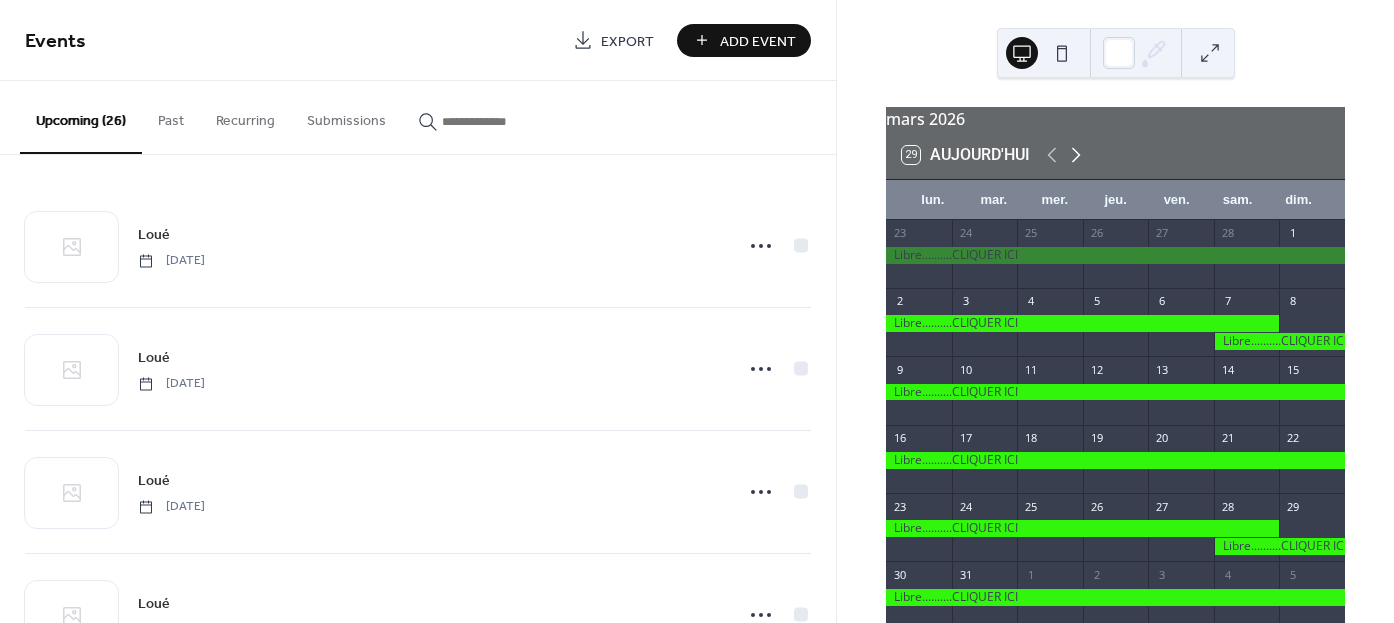 click 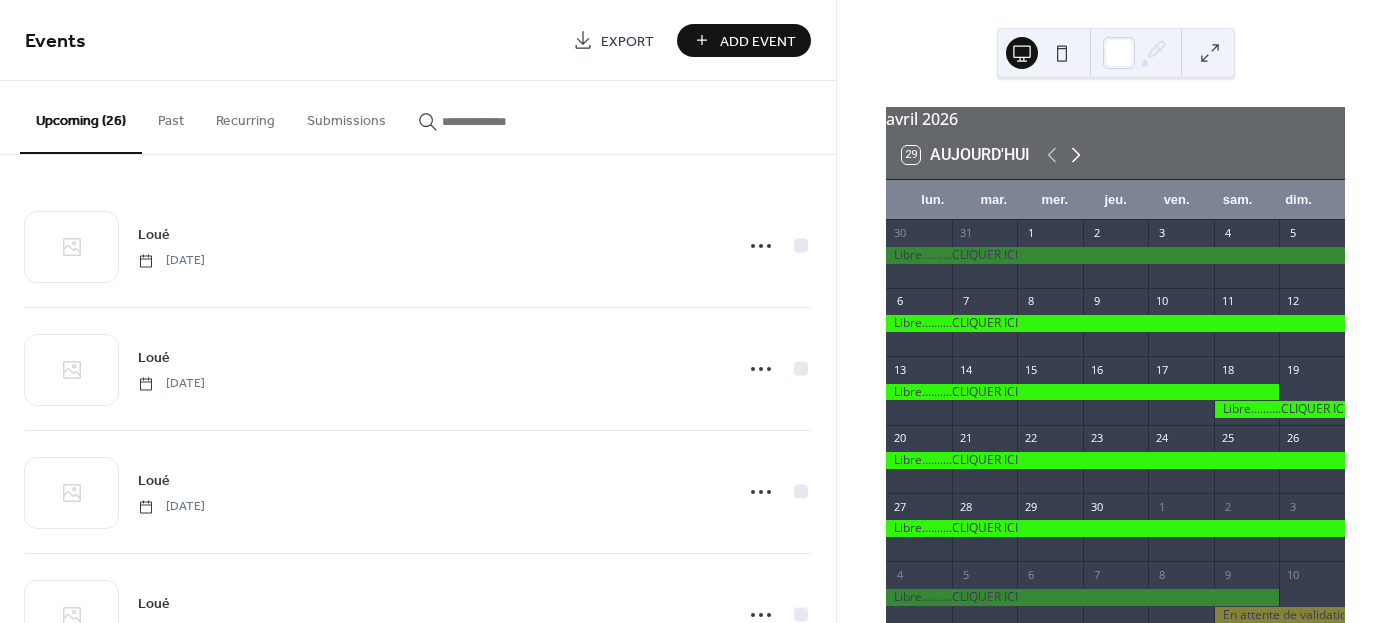 click 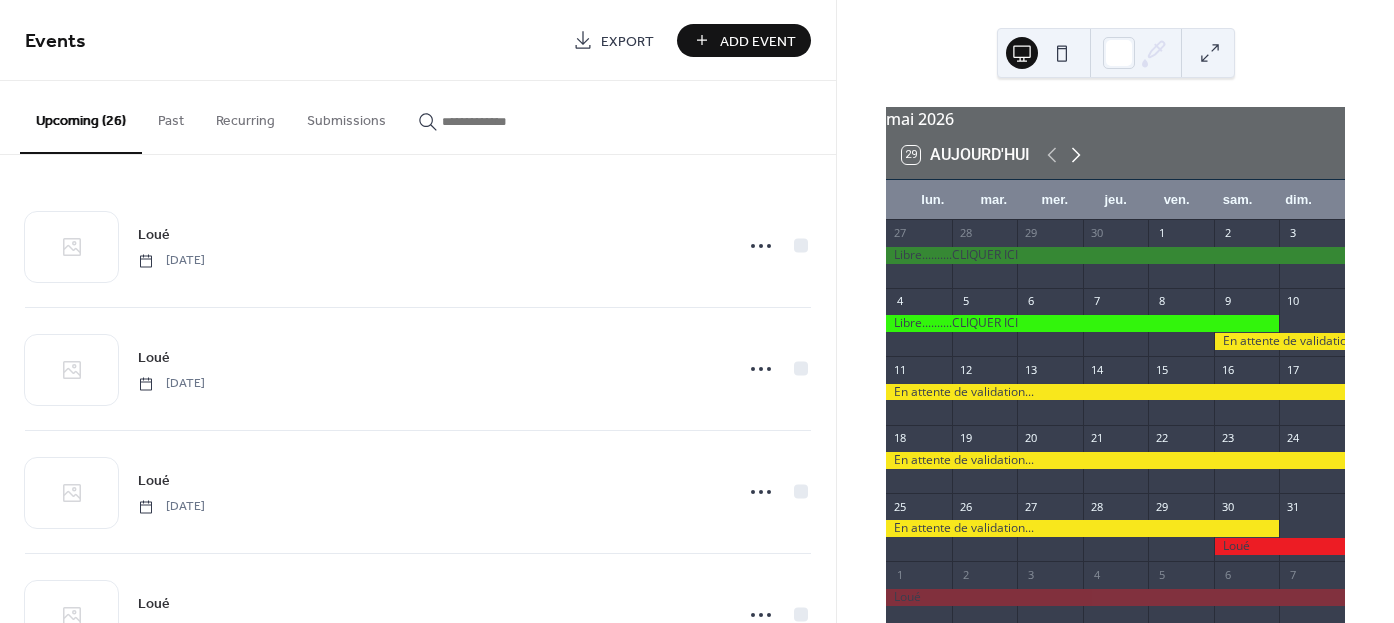 click 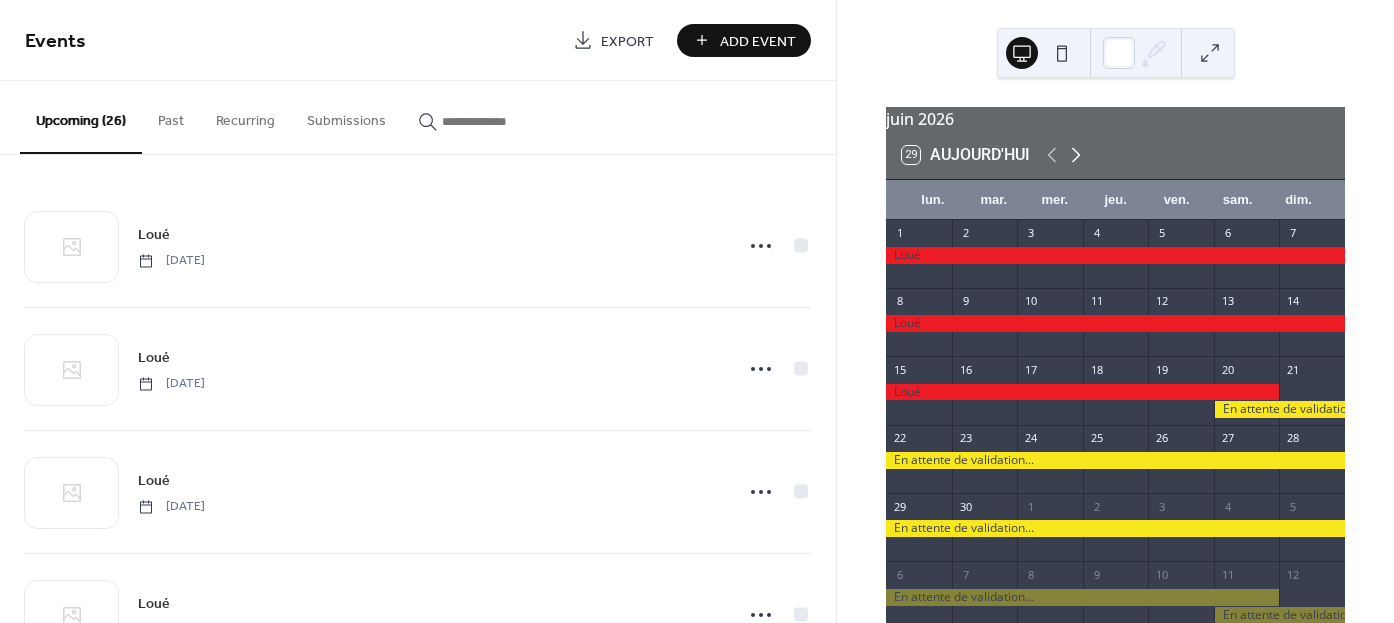 click 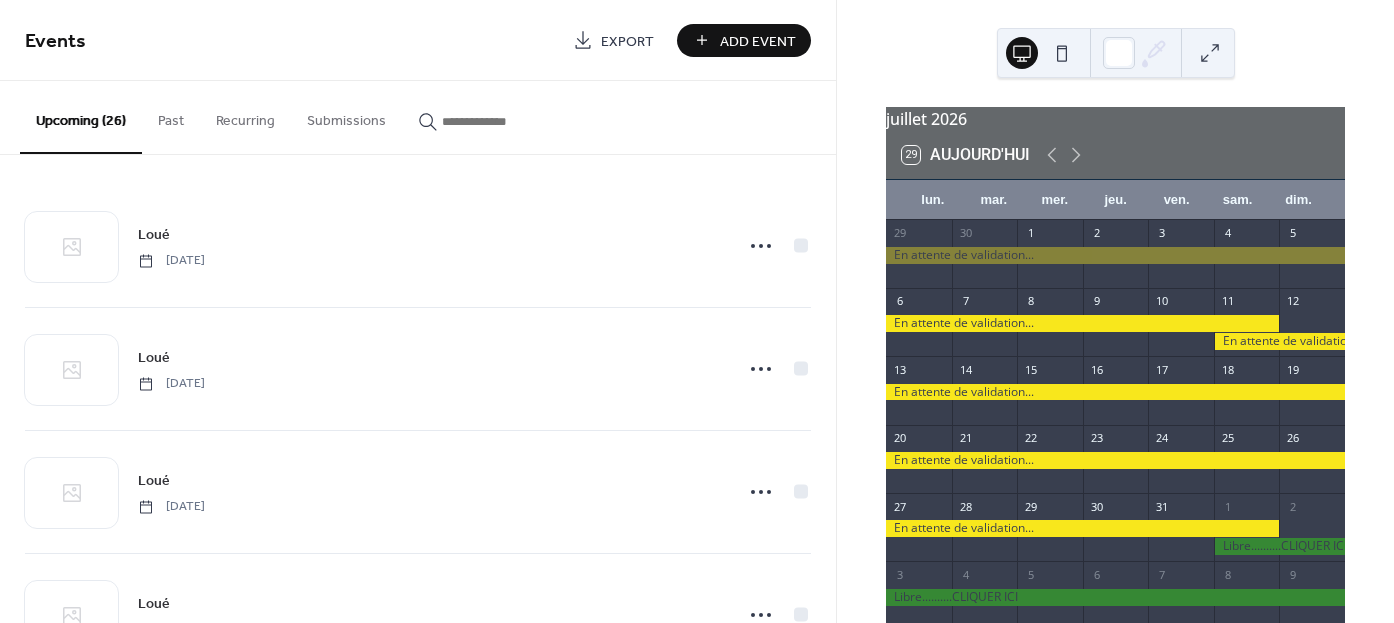 click on "Past" at bounding box center (171, 116) 